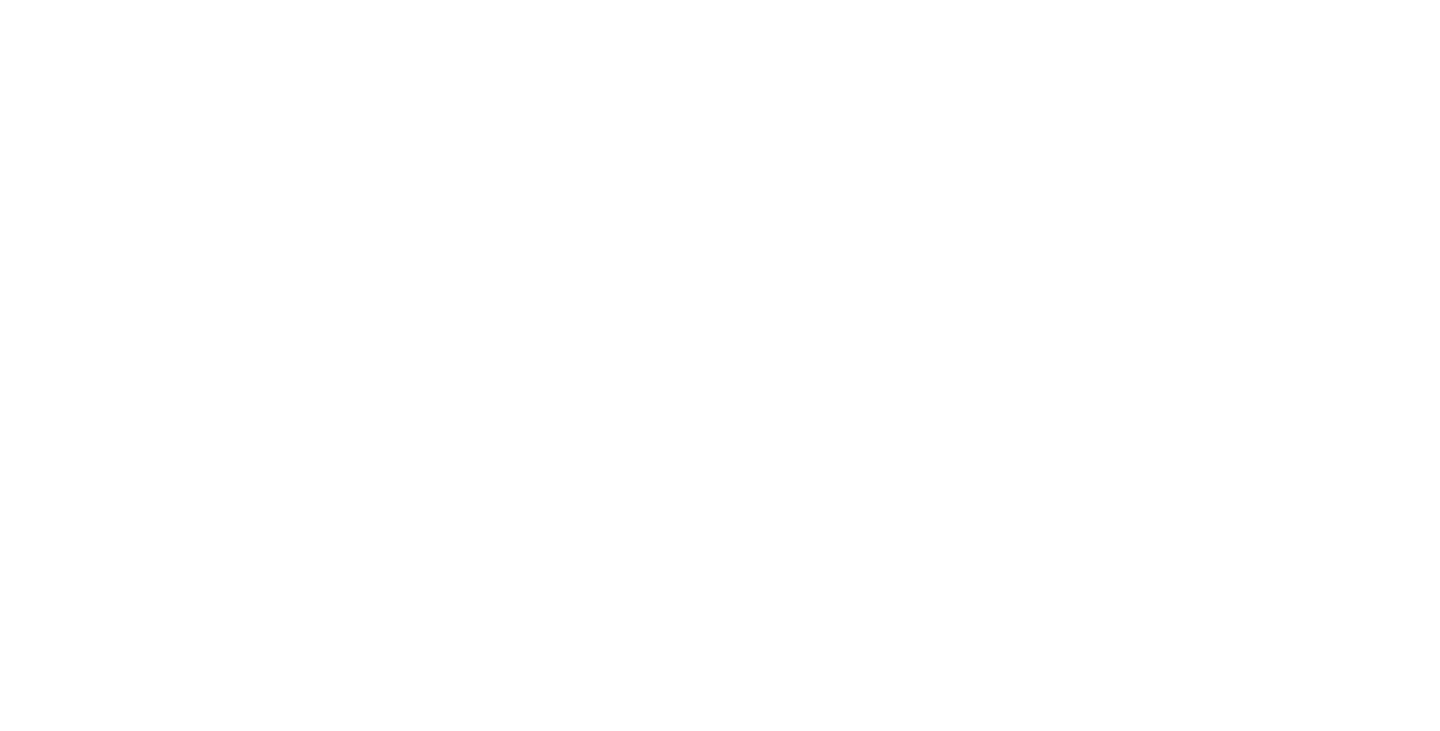 scroll, scrollTop: 0, scrollLeft: 0, axis: both 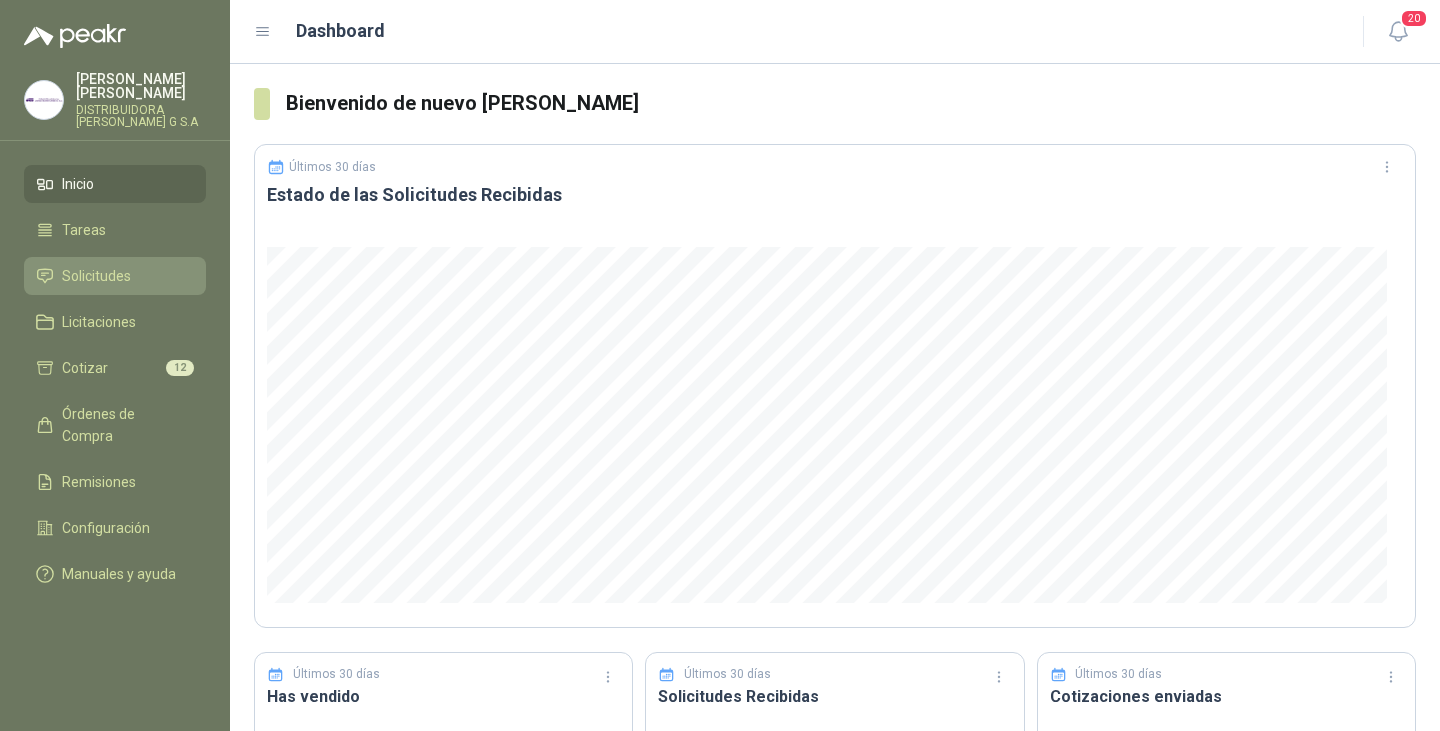 click on "Solicitudes" at bounding box center (96, 276) 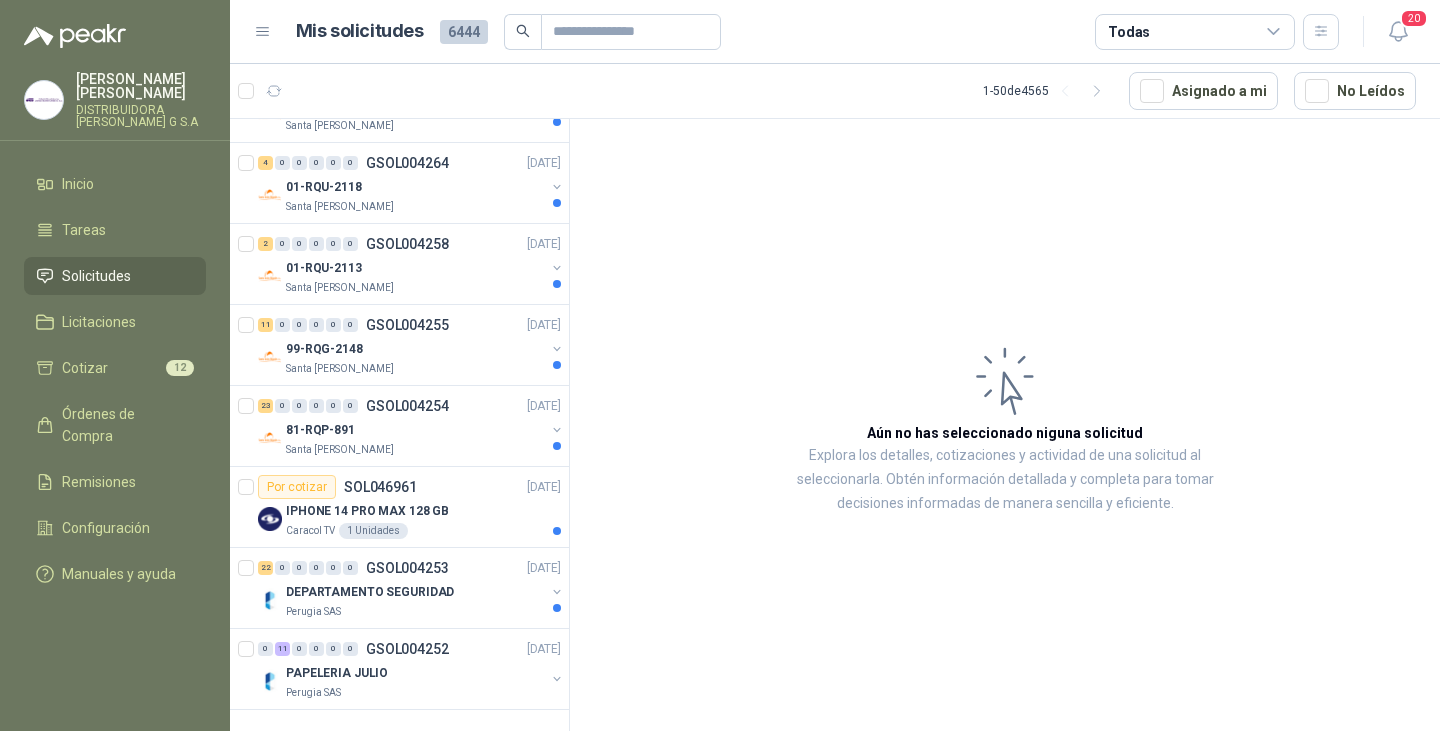 scroll, scrollTop: 2875, scrollLeft: 0, axis: vertical 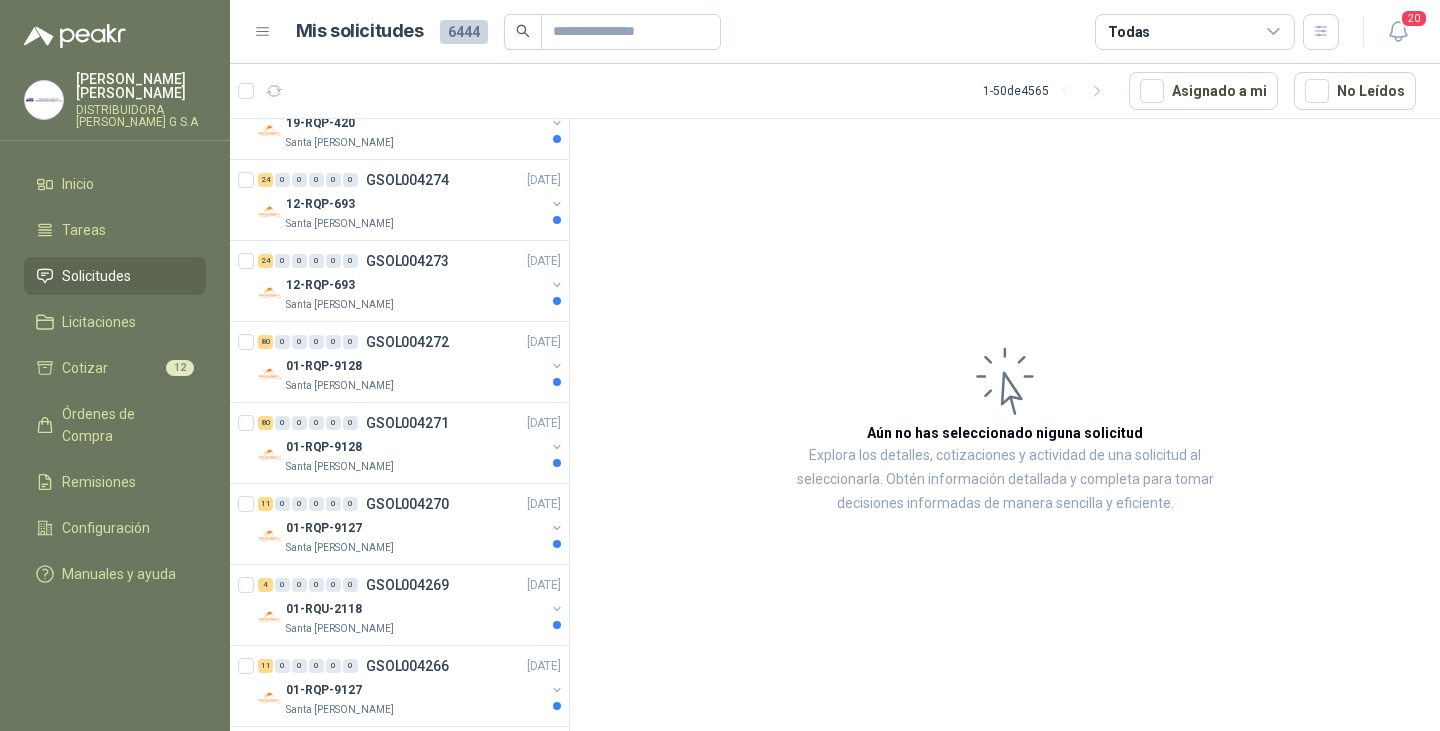 click 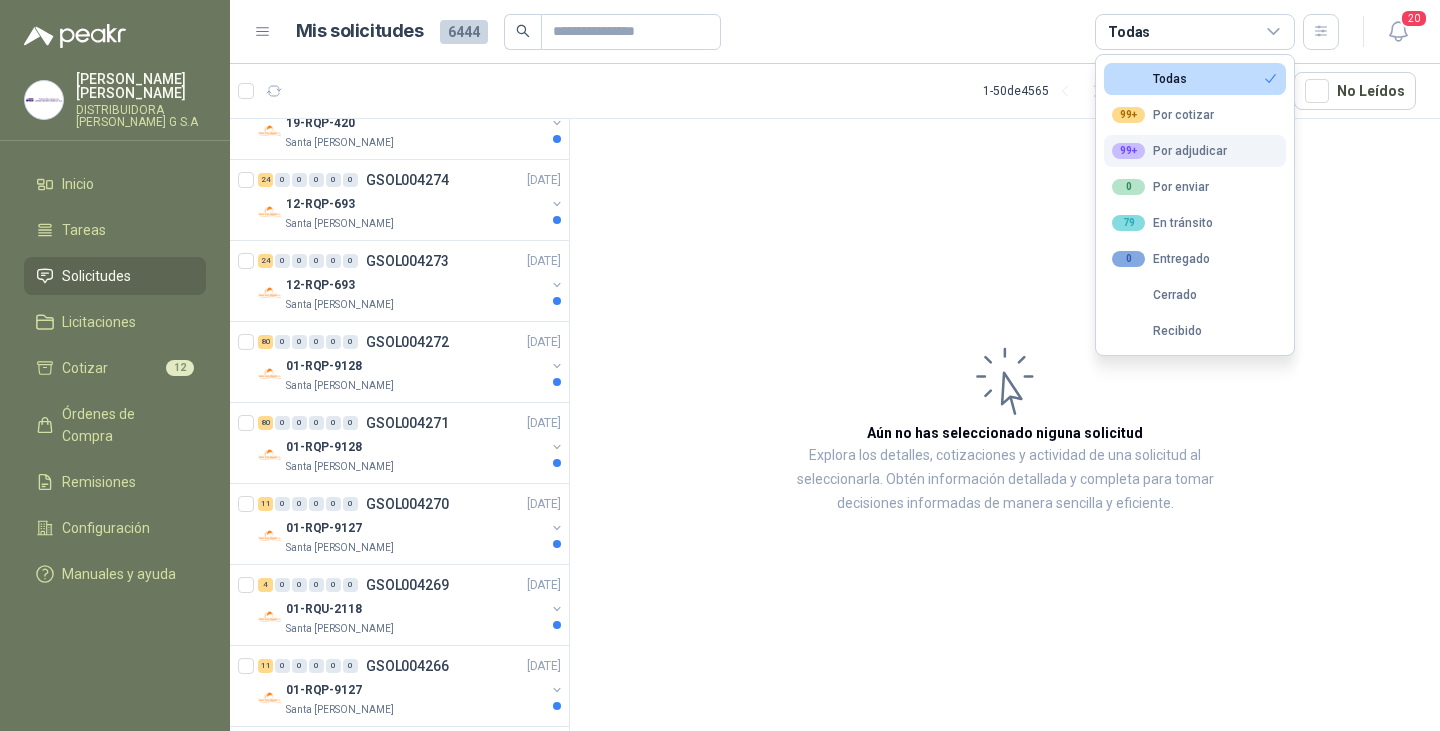click on "99+ Por adjudicar" at bounding box center [1169, 151] 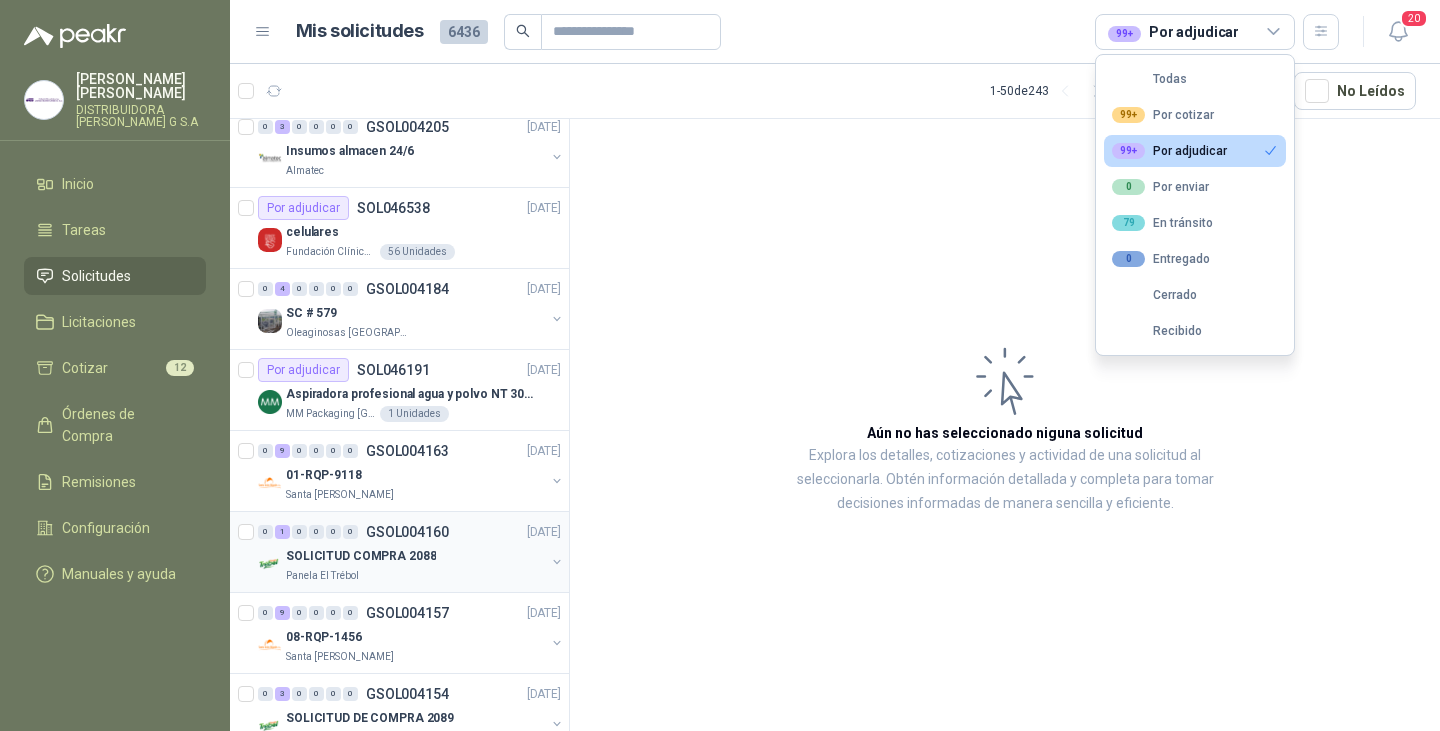 scroll, scrollTop: 900, scrollLeft: 0, axis: vertical 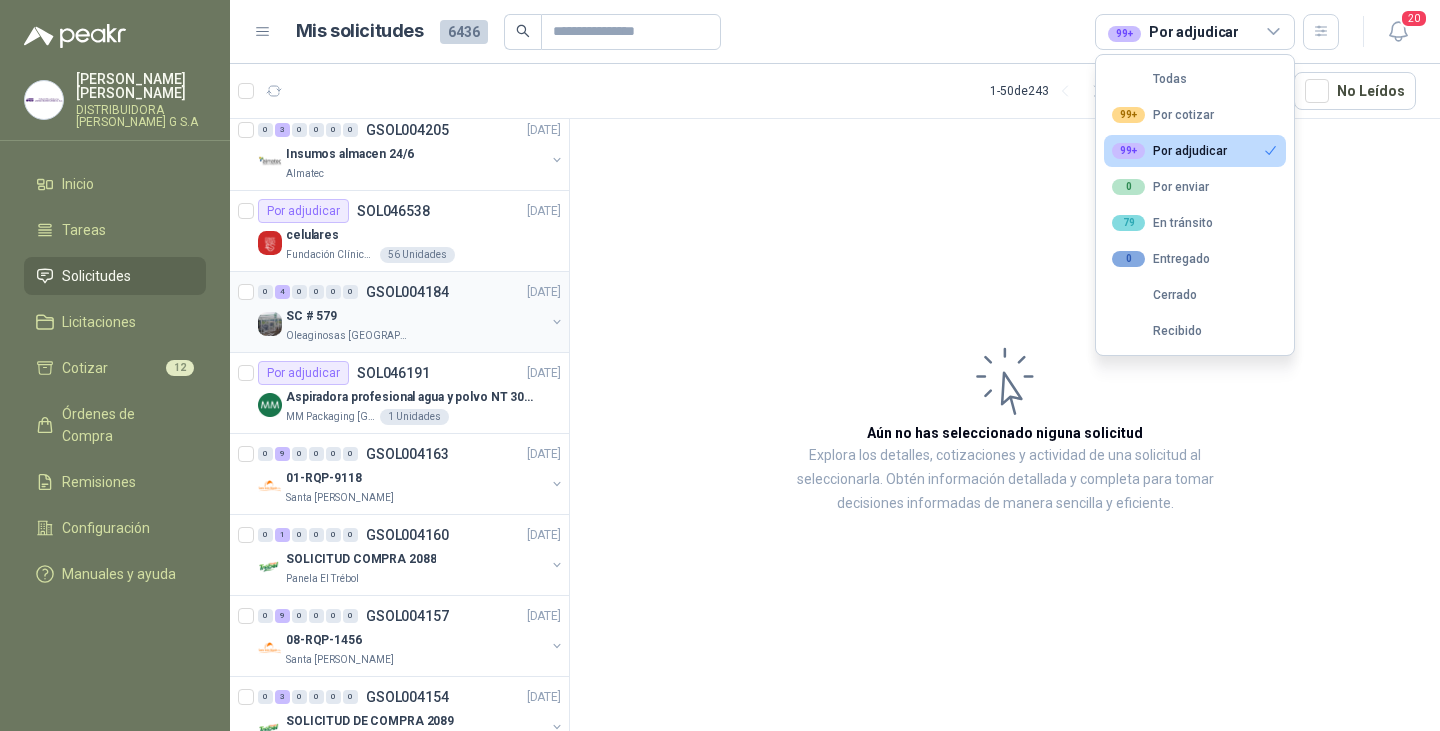 click on "SC # 579" at bounding box center (415, 316) 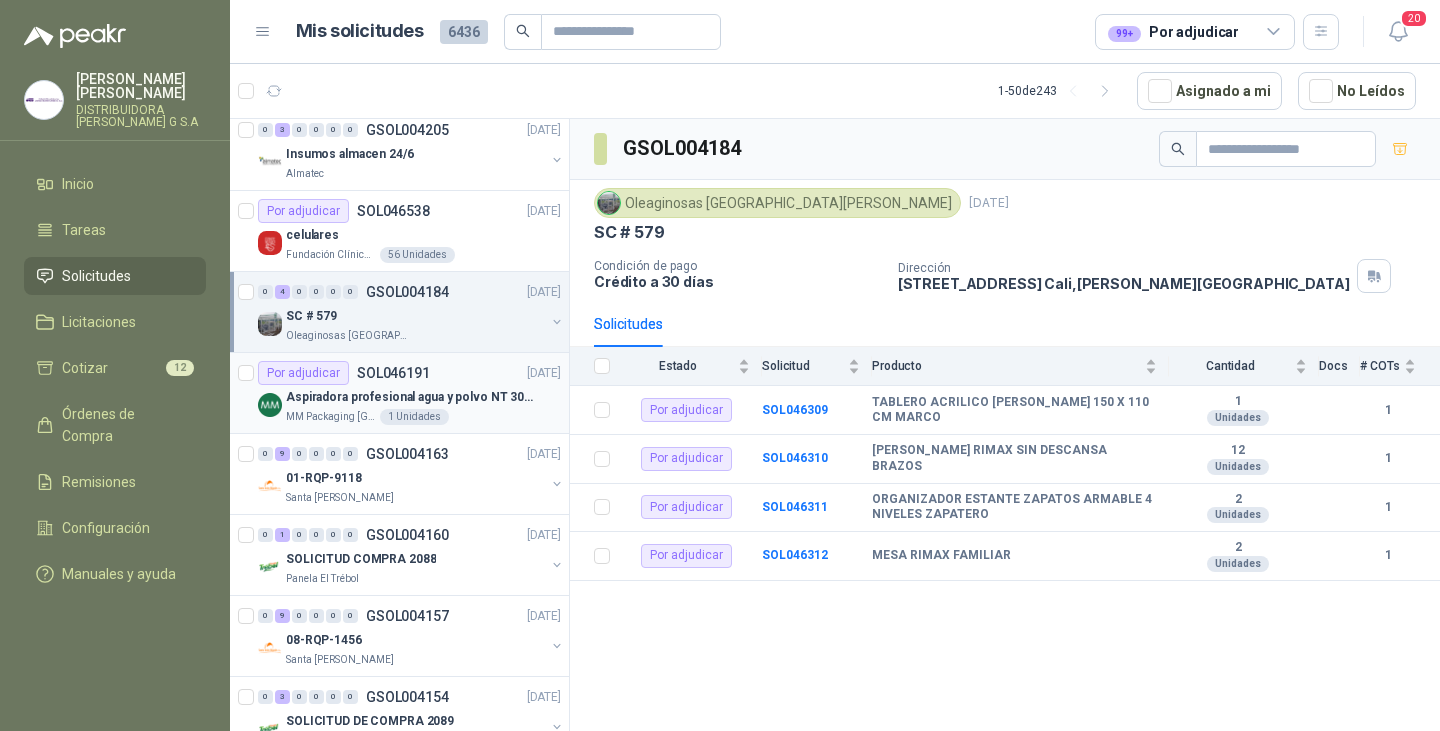 click on "Por adjudicar SOL046191" at bounding box center [344, 373] 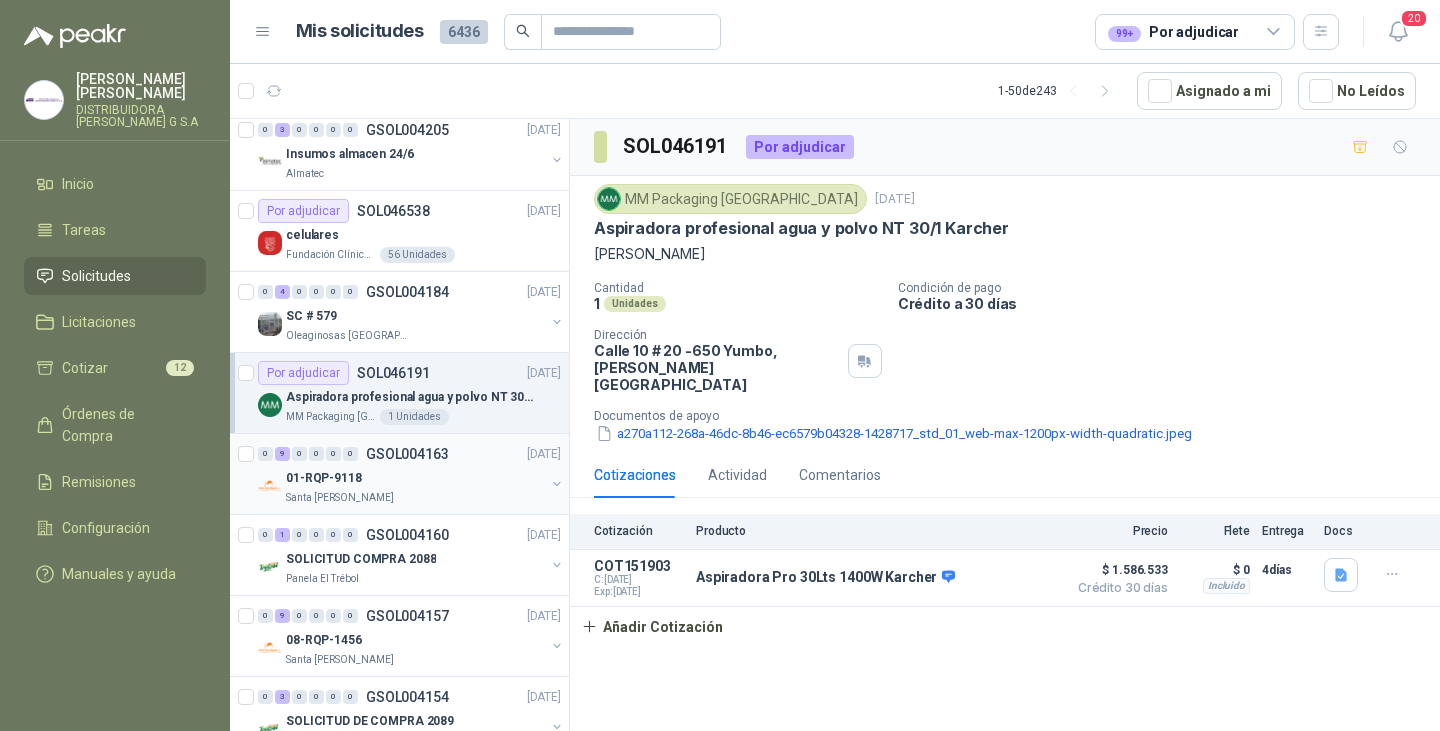 click on "0   9   0   0   0   0   GSOL004163 [DATE]" at bounding box center [411, 454] 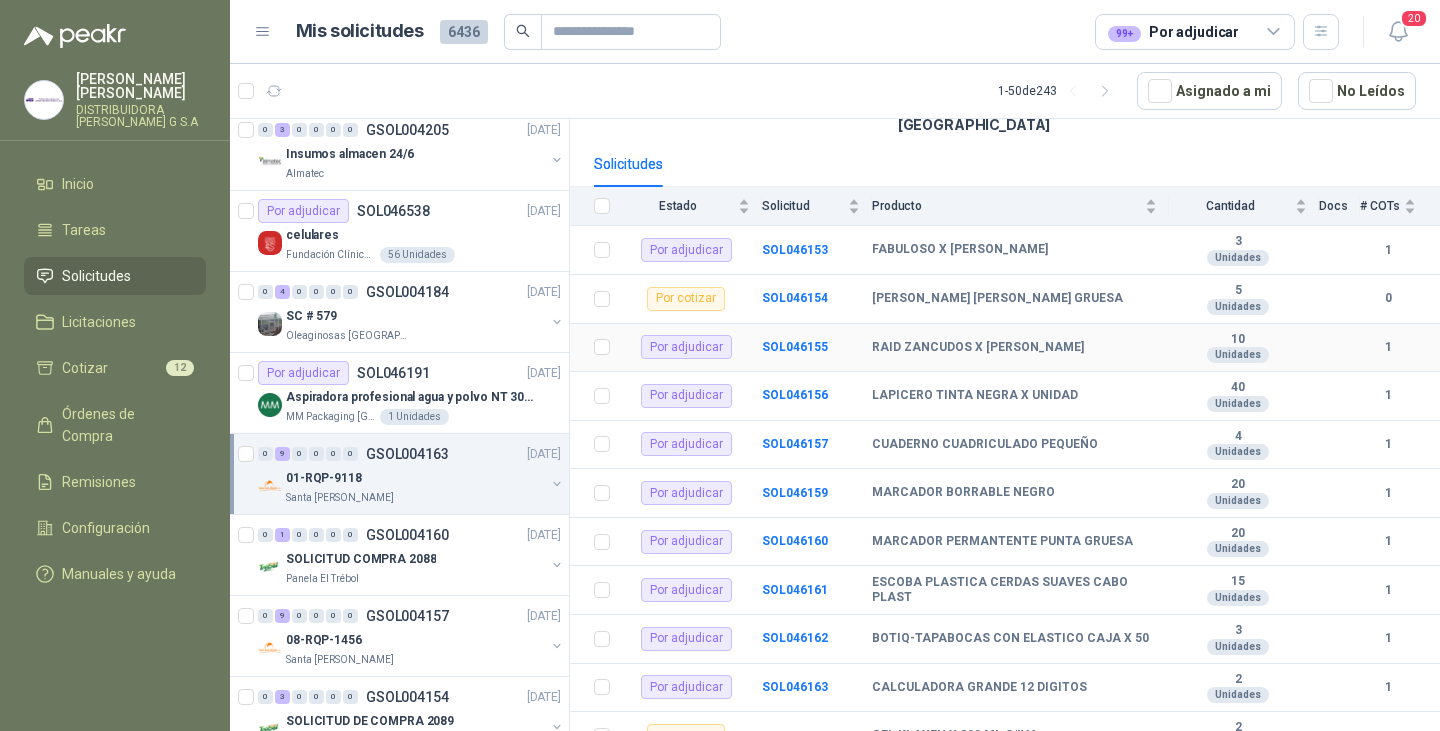 scroll, scrollTop: 197, scrollLeft: 0, axis: vertical 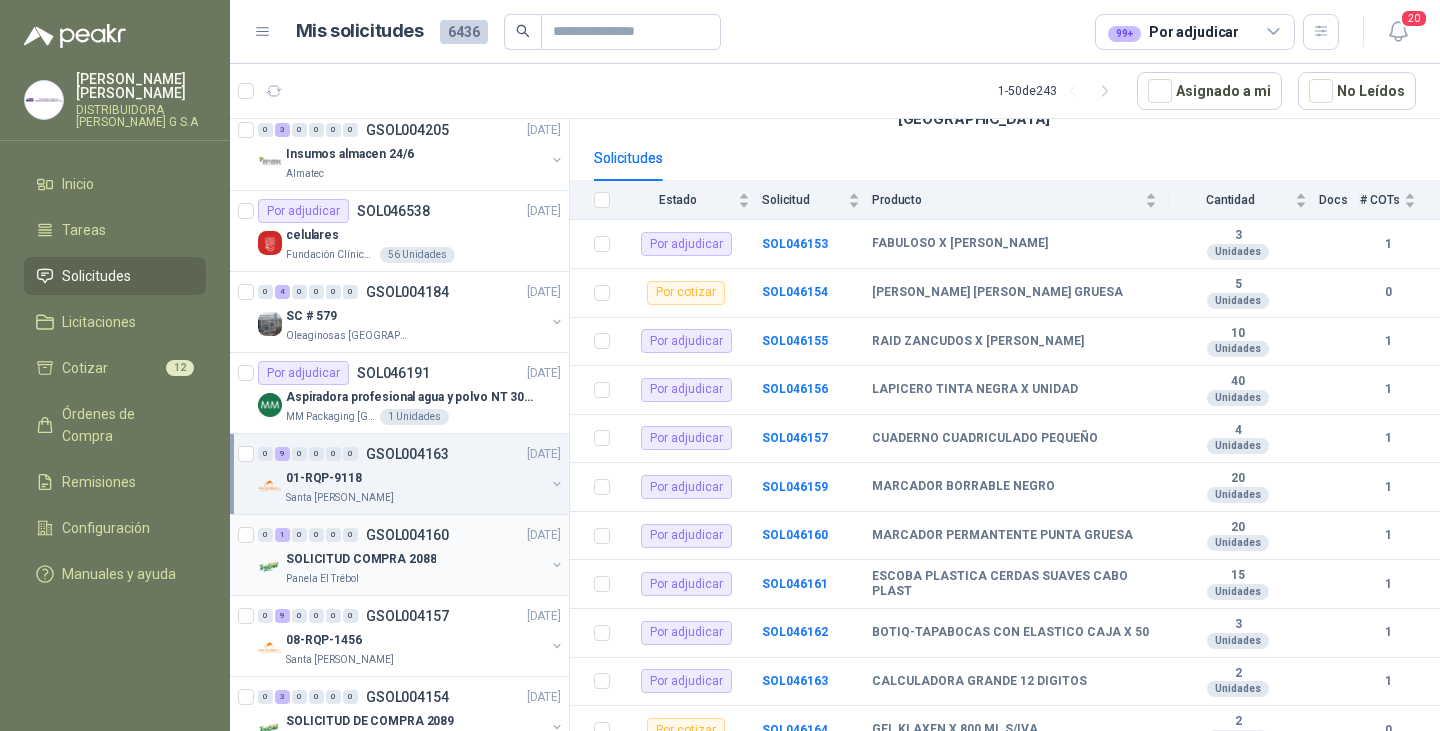 click on "0   1   0   0   0   0   GSOL004160 [DATE]" at bounding box center (411, 535) 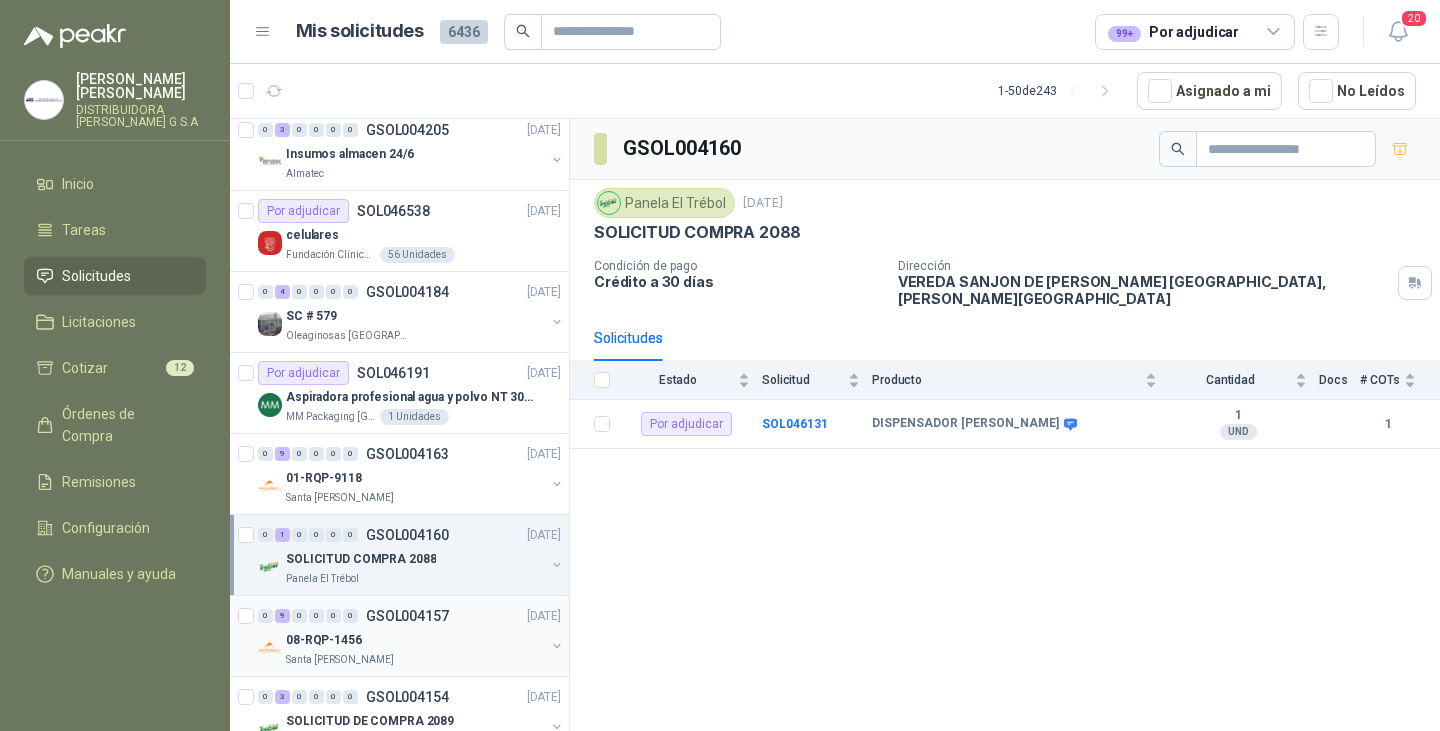 click on "08-RQP-1456" at bounding box center (415, 640) 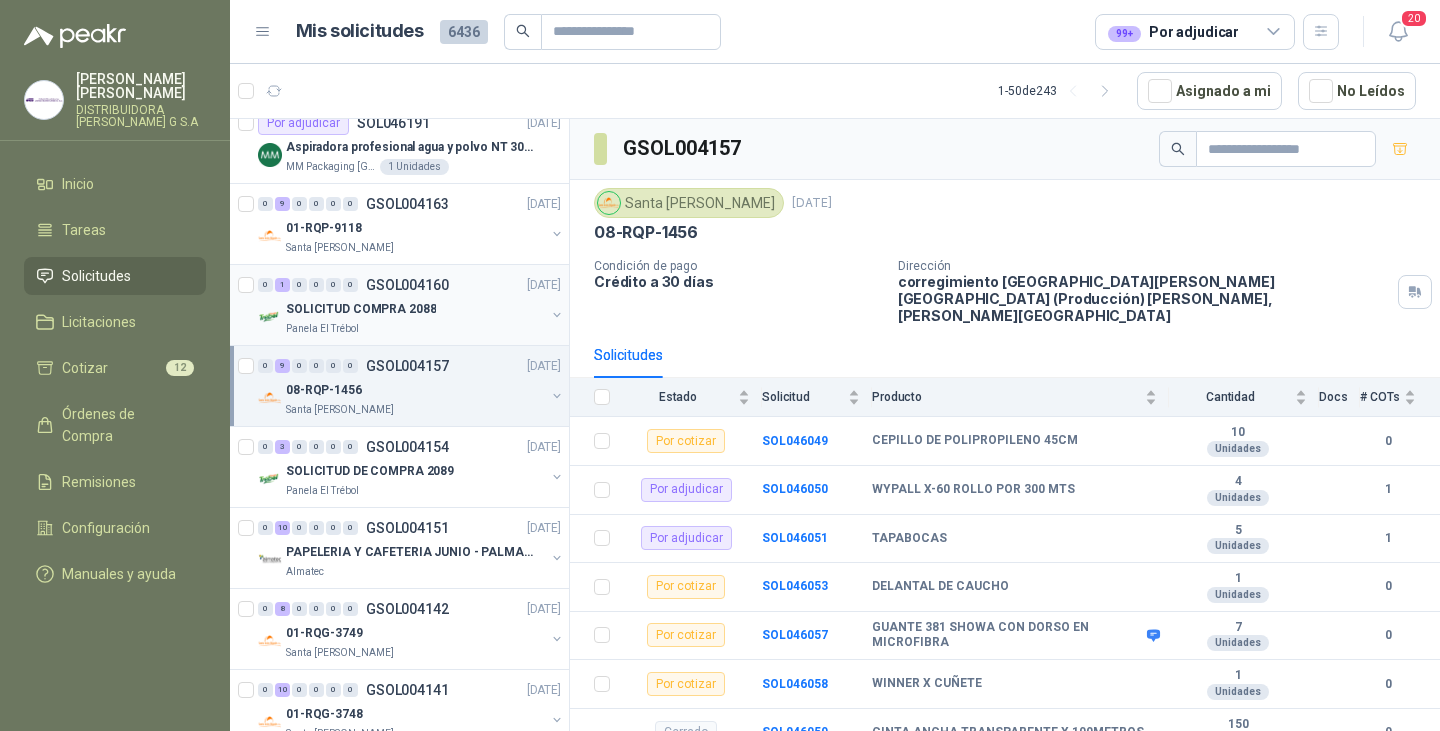 scroll, scrollTop: 1200, scrollLeft: 0, axis: vertical 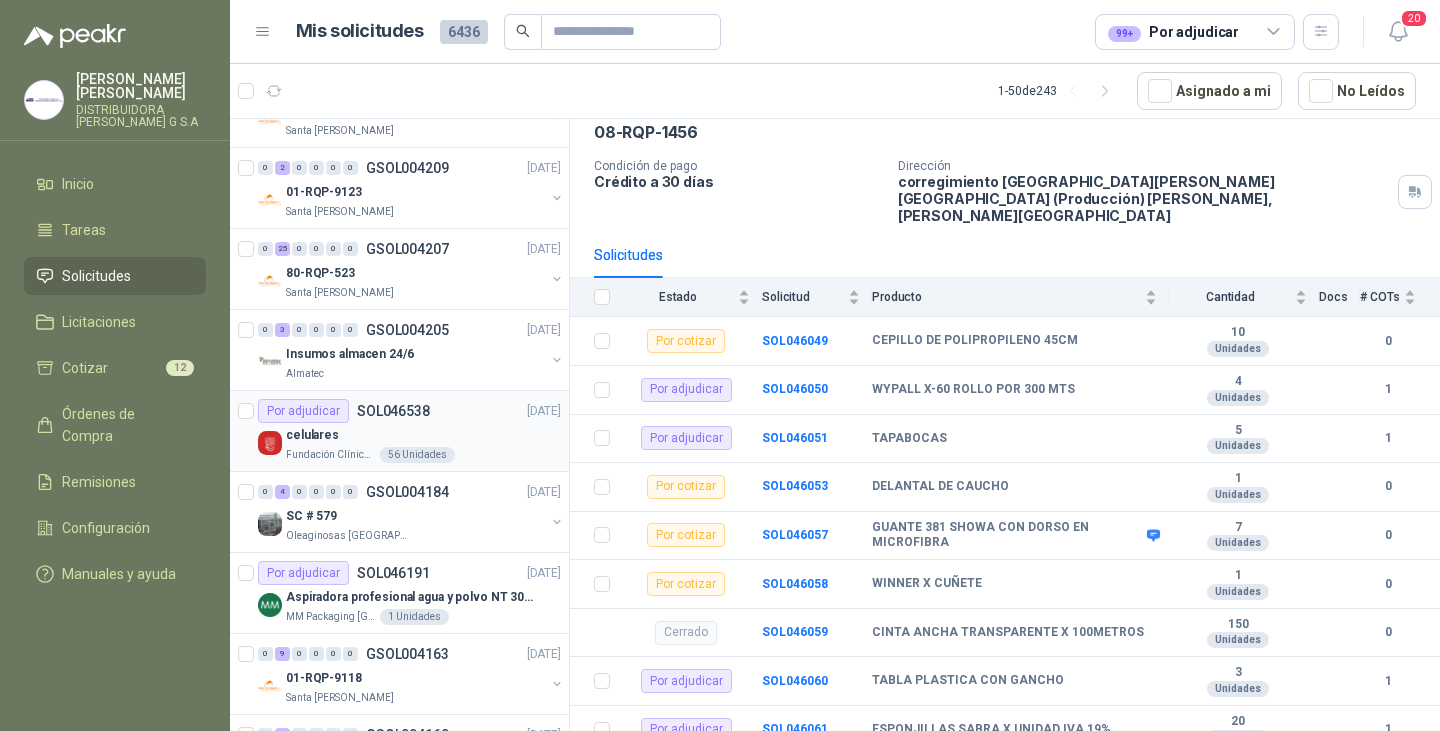 click on "SOL046538" at bounding box center [393, 411] 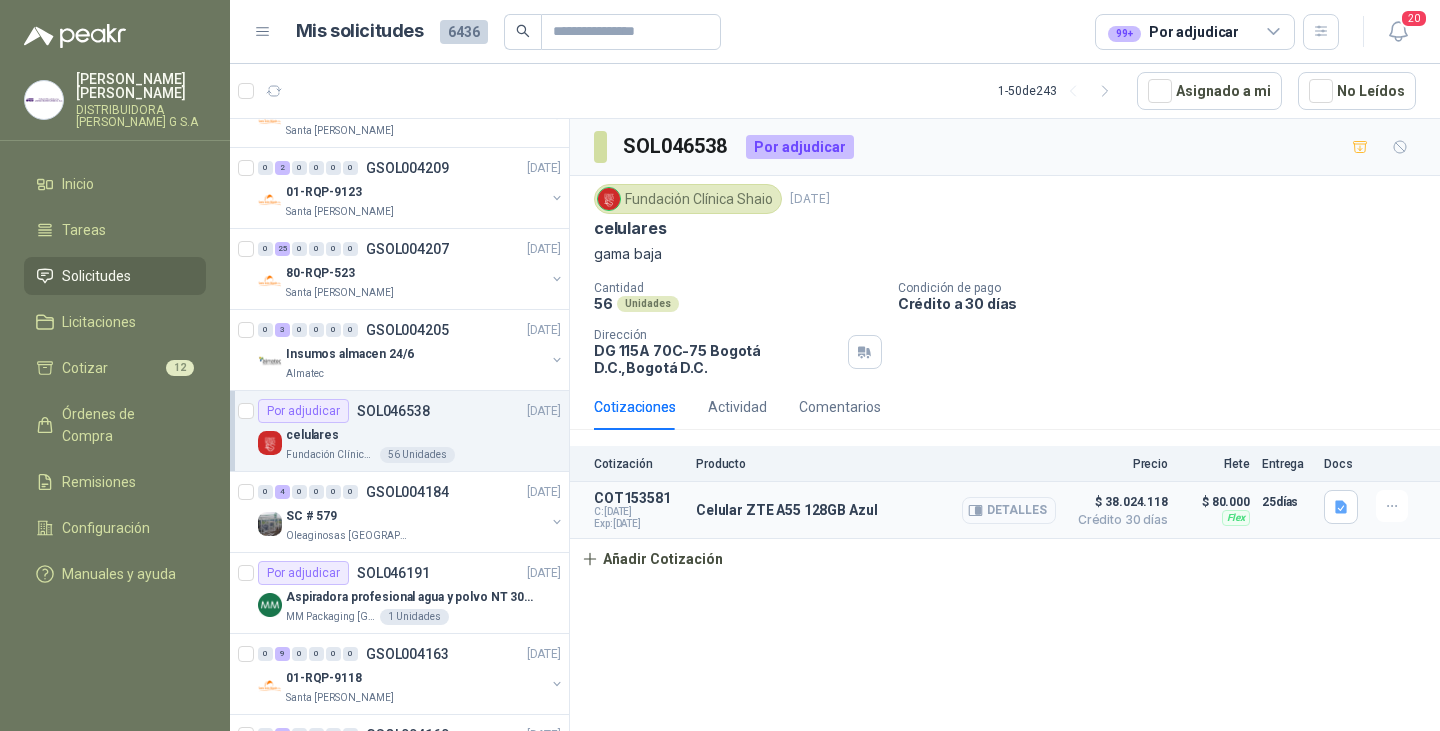 click on "Detalles" at bounding box center [1009, 510] 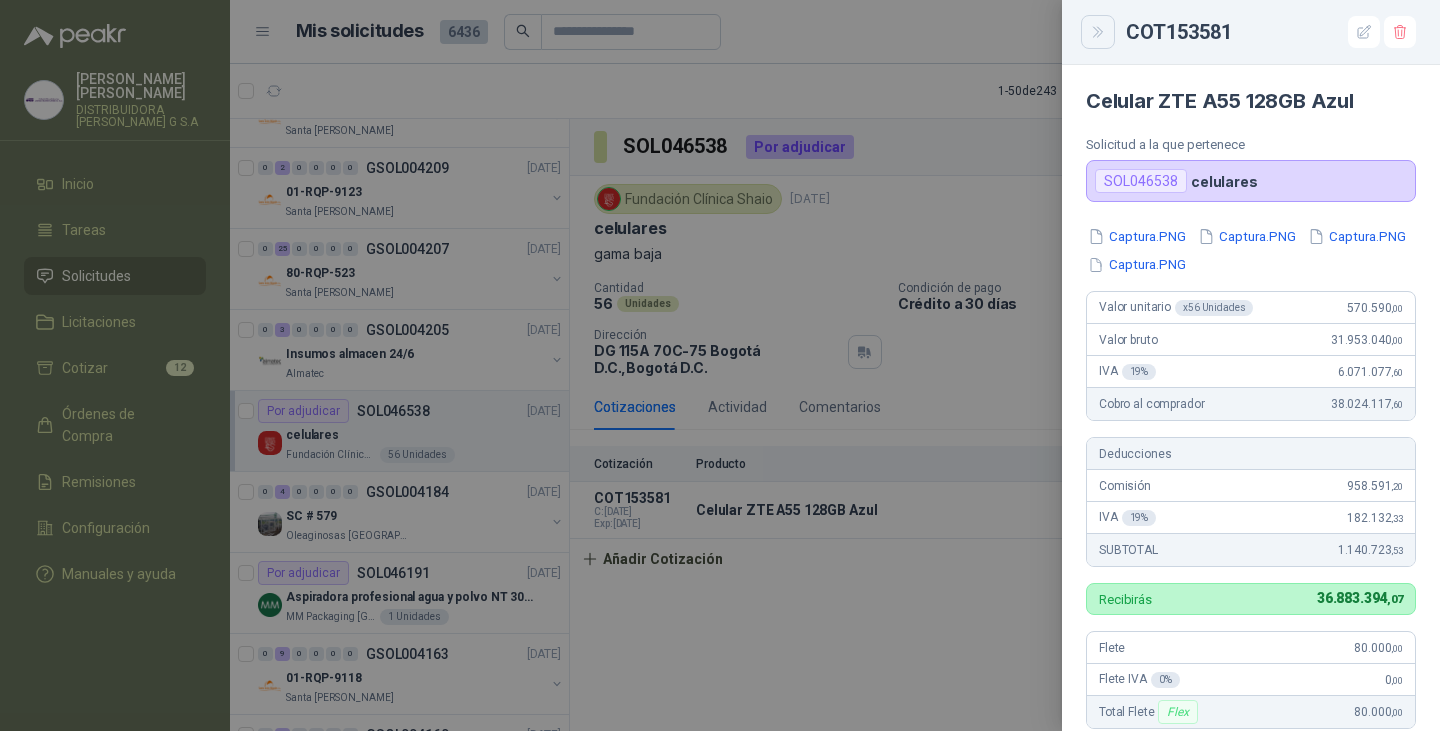 click 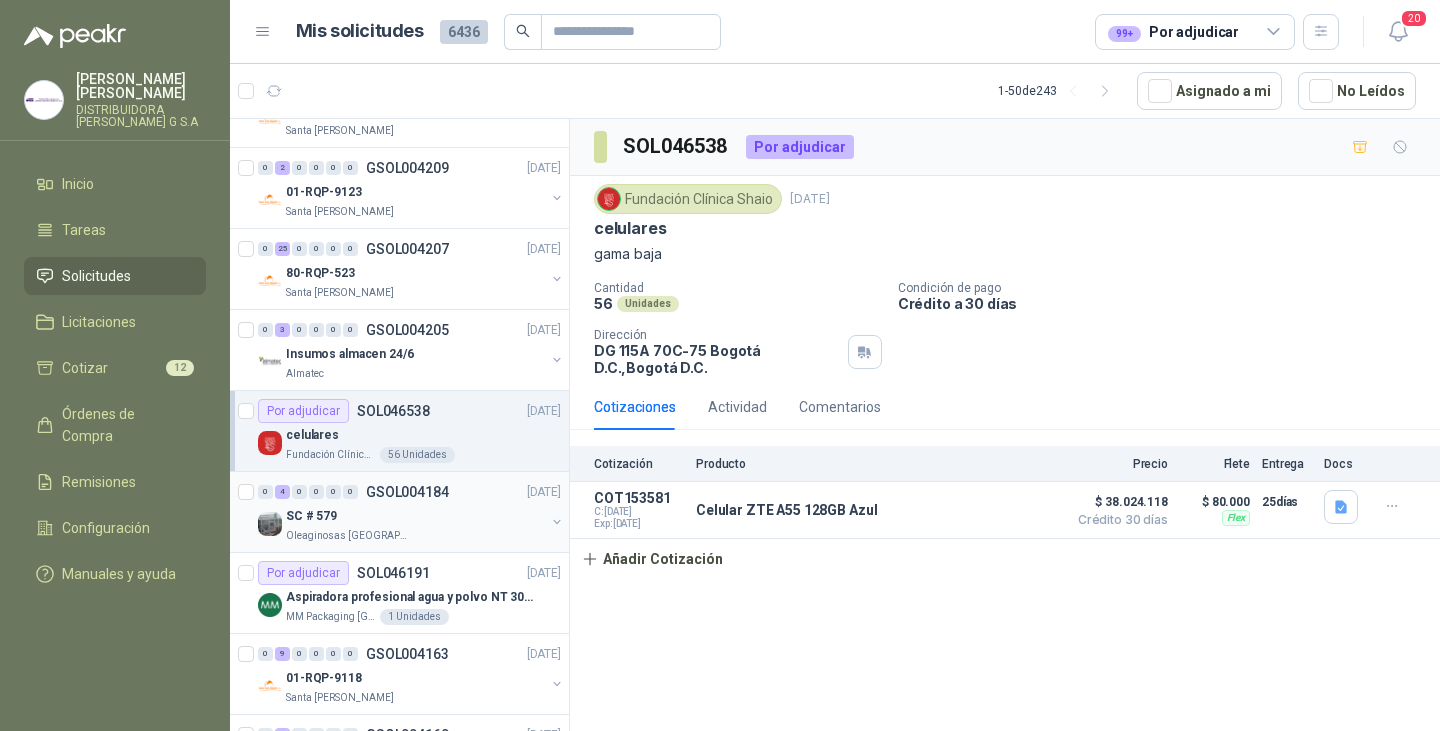 click on "SC # 579" at bounding box center [415, 516] 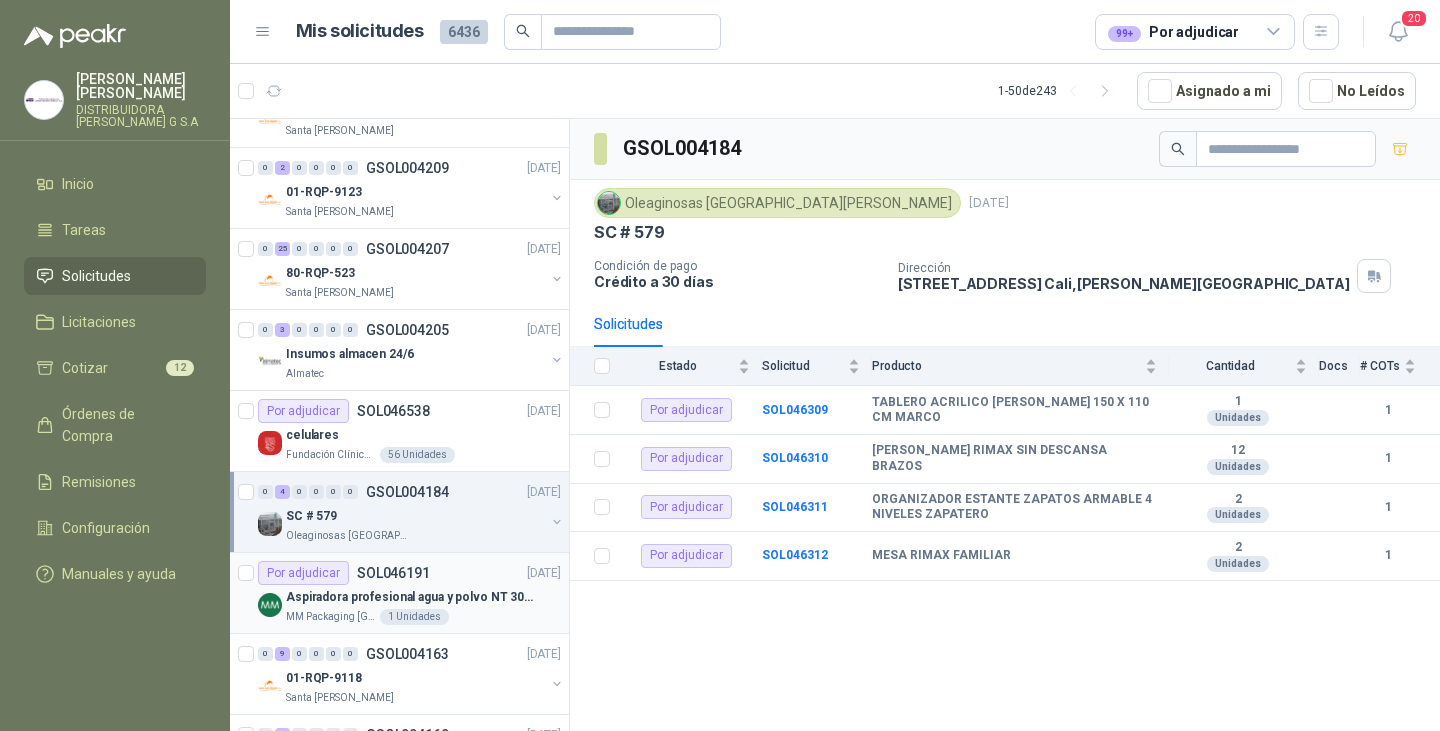 click on "Por adjudicar SOL046191 [DATE]" at bounding box center [409, 573] 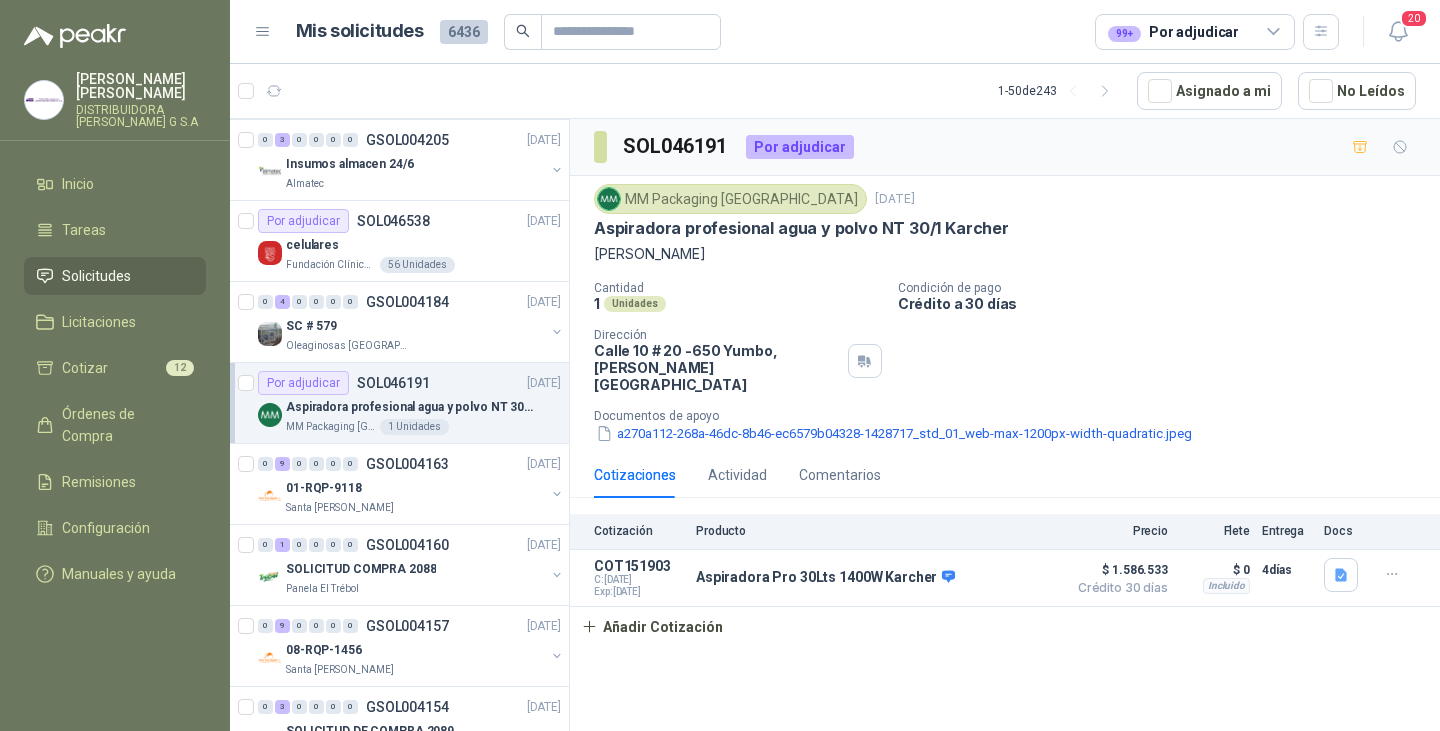 scroll, scrollTop: 900, scrollLeft: 0, axis: vertical 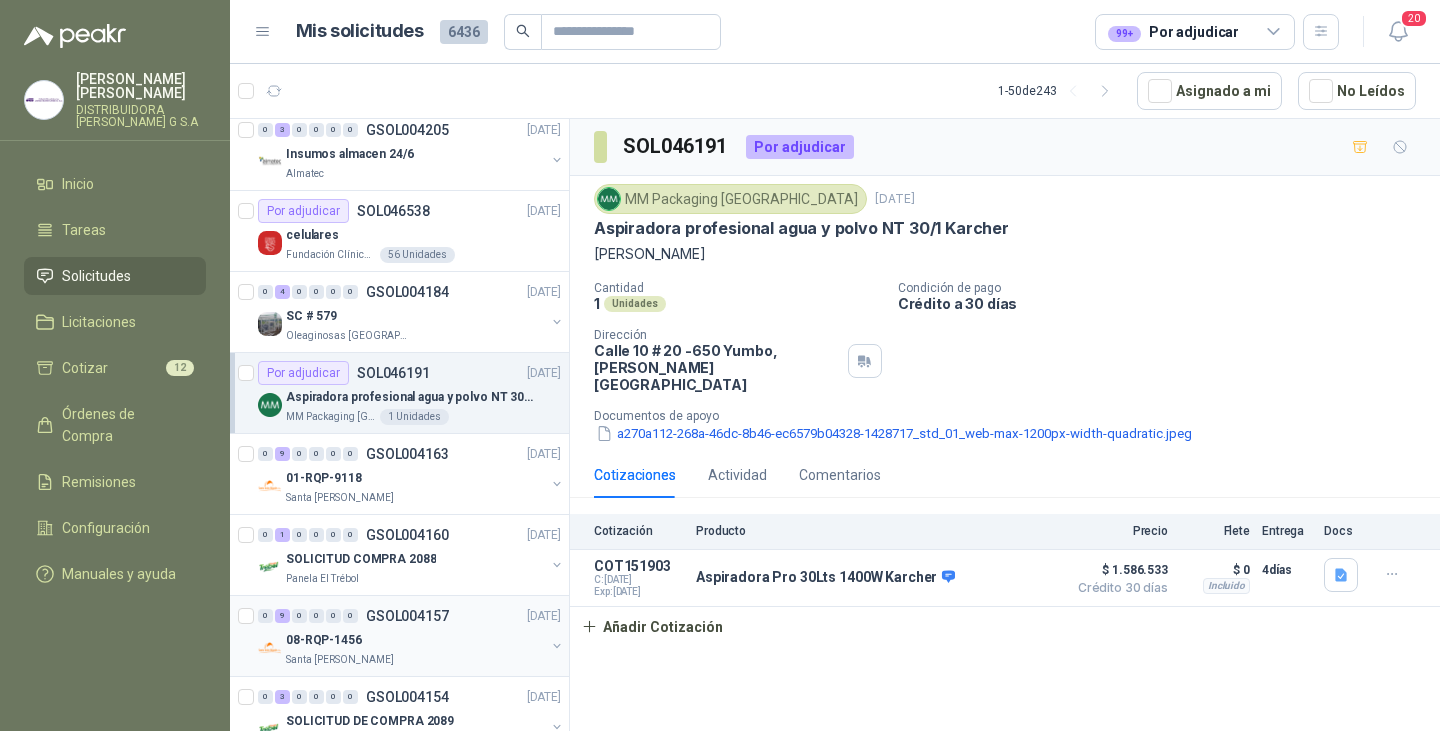 click on "0   9   0   0   0   0   GSOL004157 [DATE]" at bounding box center (411, 616) 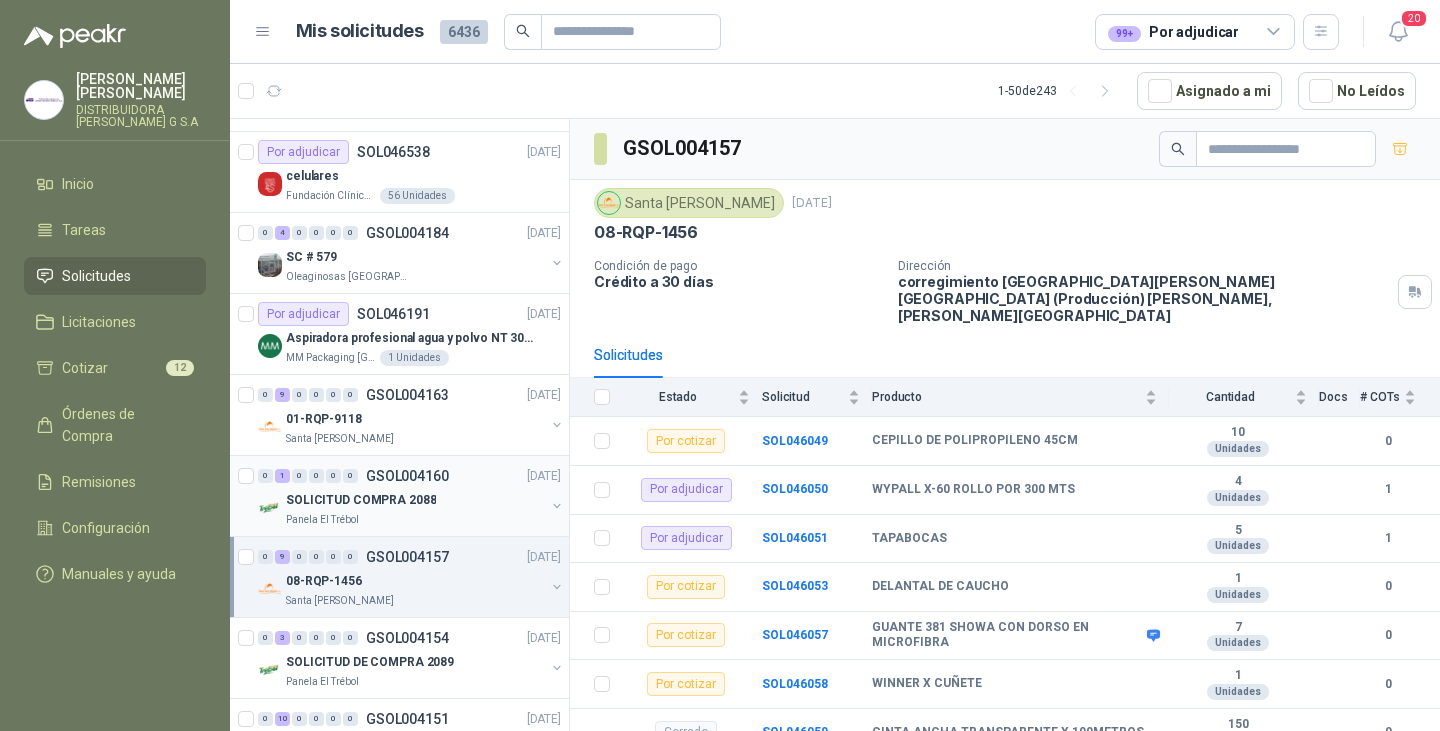scroll, scrollTop: 1000, scrollLeft: 0, axis: vertical 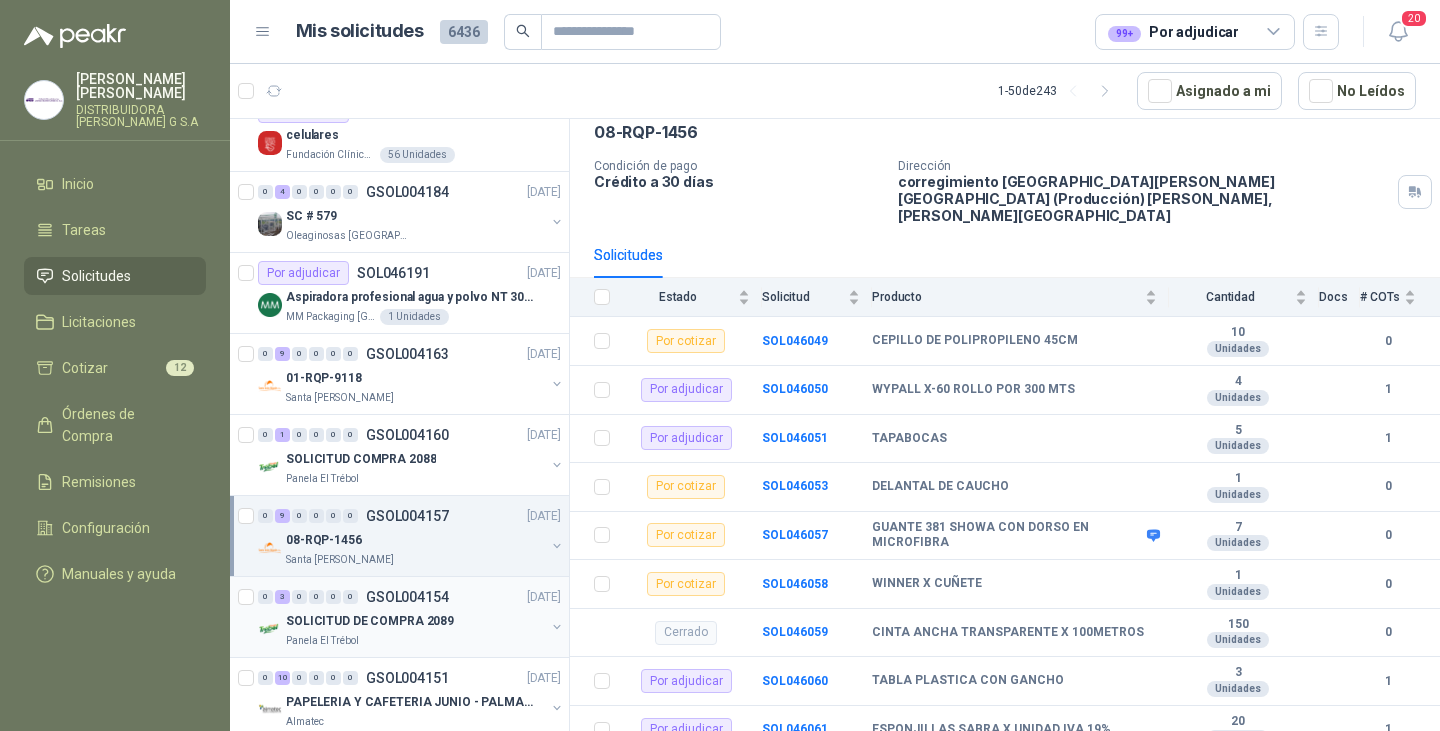 click on "0   3   0   0   0   0   GSOL004154 [DATE]" at bounding box center [411, 597] 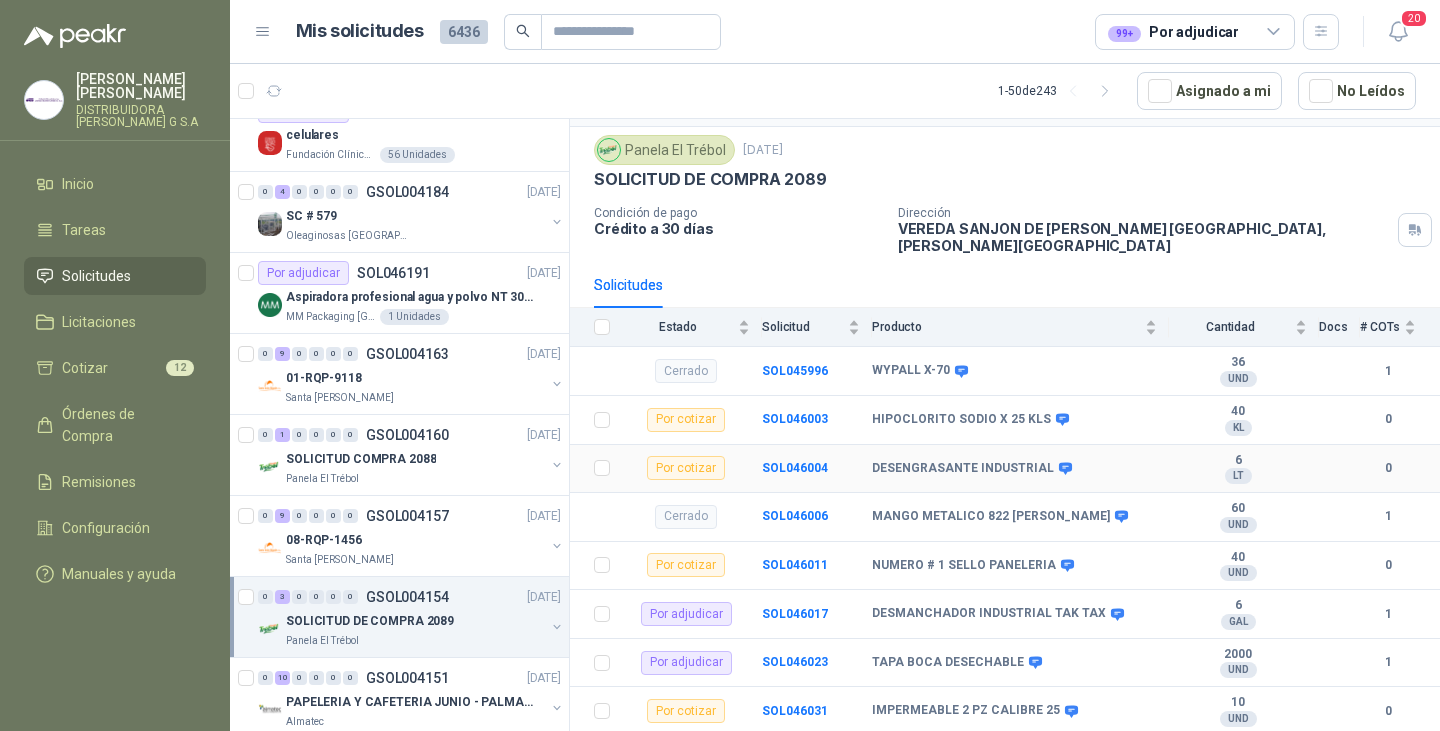 scroll, scrollTop: 86, scrollLeft: 0, axis: vertical 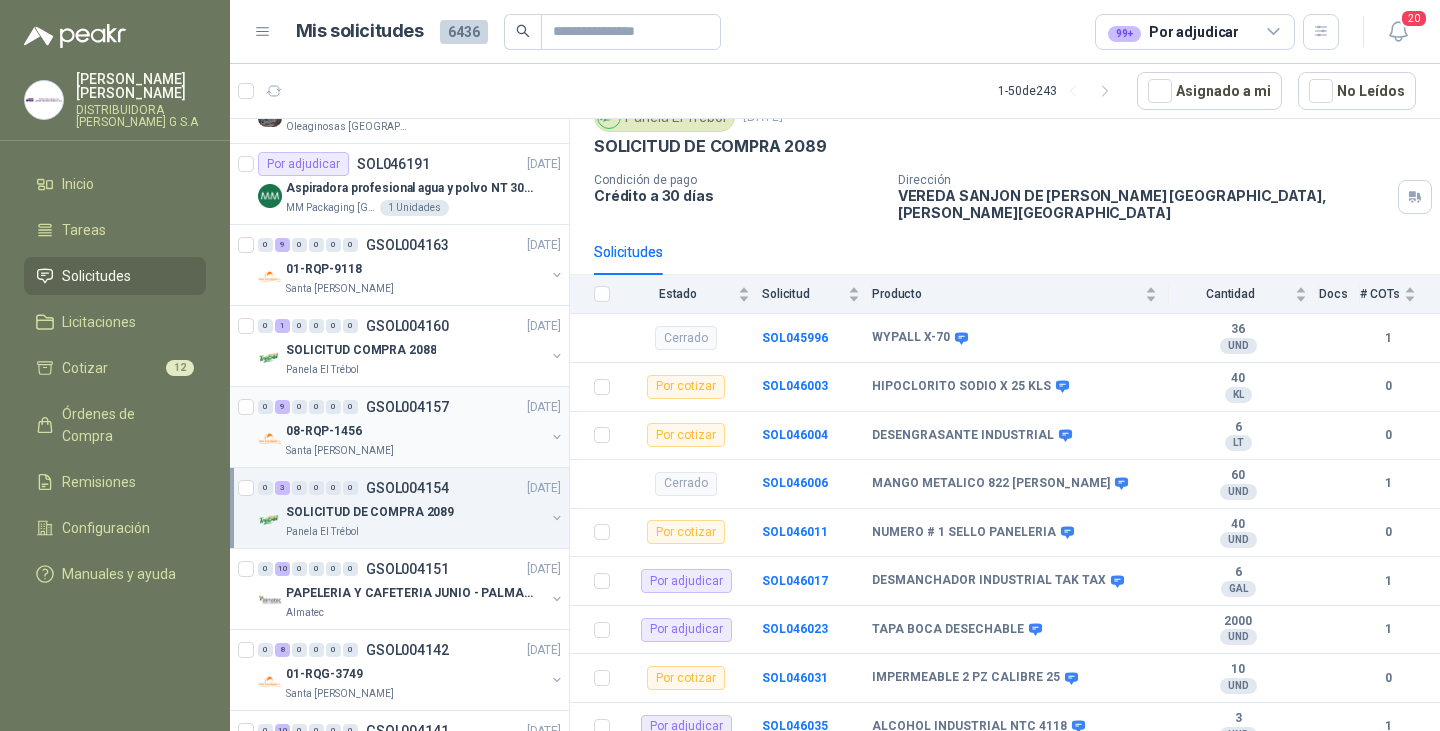 click on "0   9   0   0   0   0   GSOL004157 [DATE]" at bounding box center (411, 407) 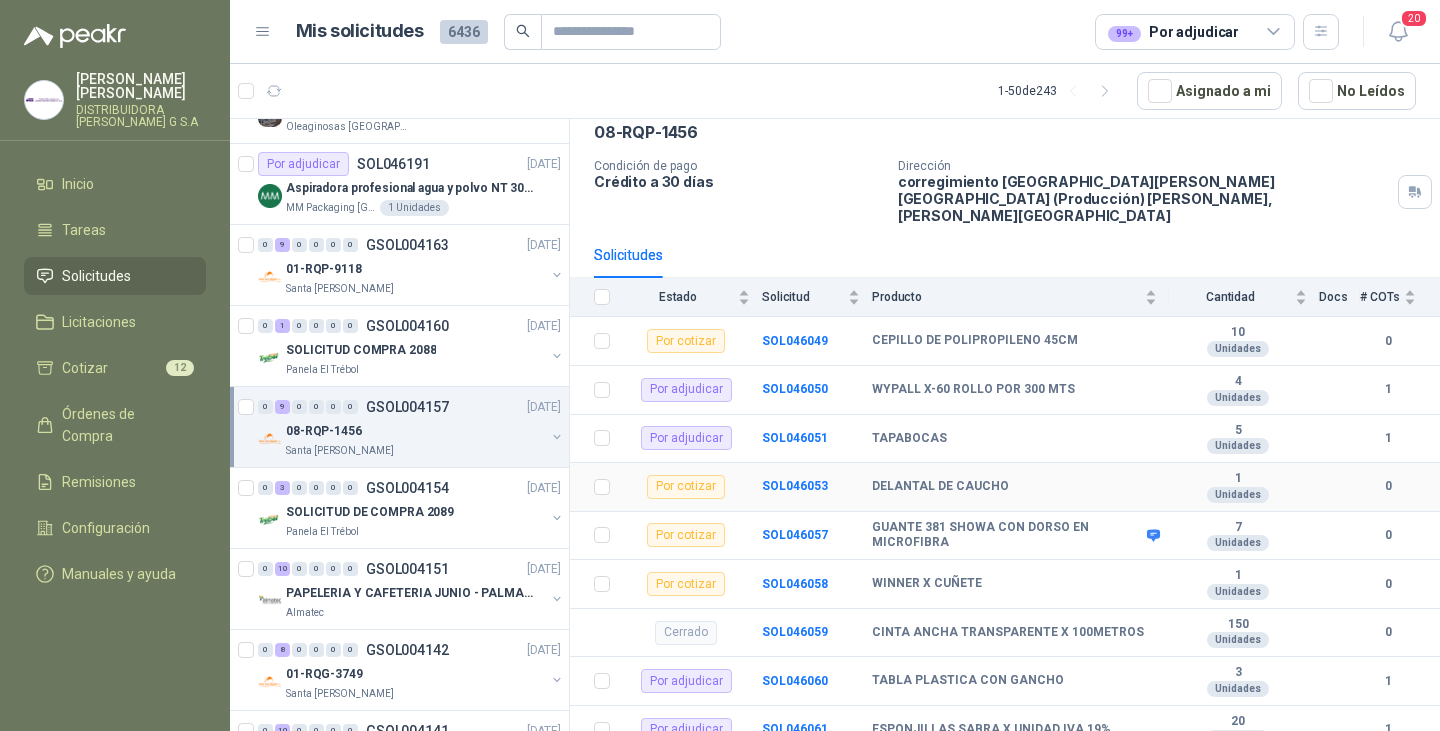 scroll, scrollTop: 200, scrollLeft: 0, axis: vertical 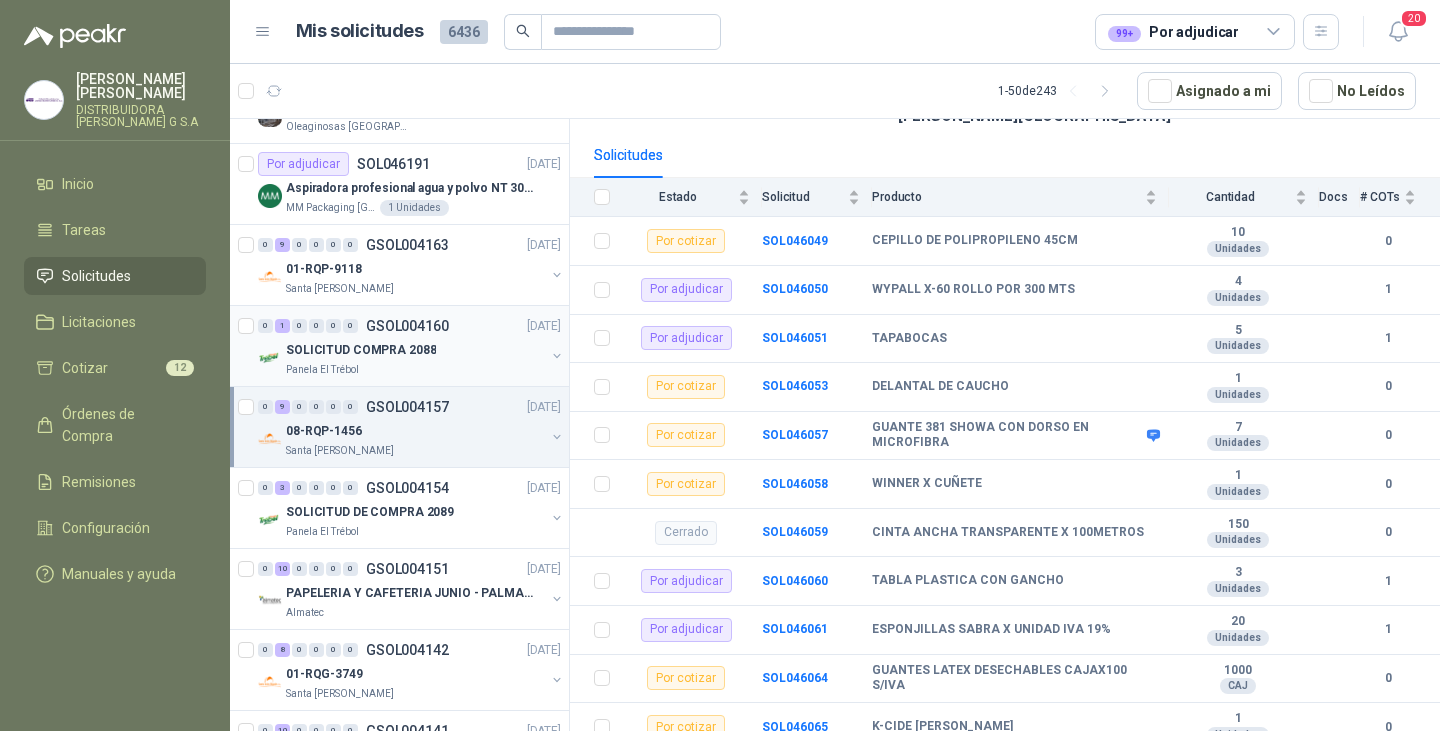click on "0   1   0   0   0   0   GSOL004160 [DATE]" at bounding box center [411, 326] 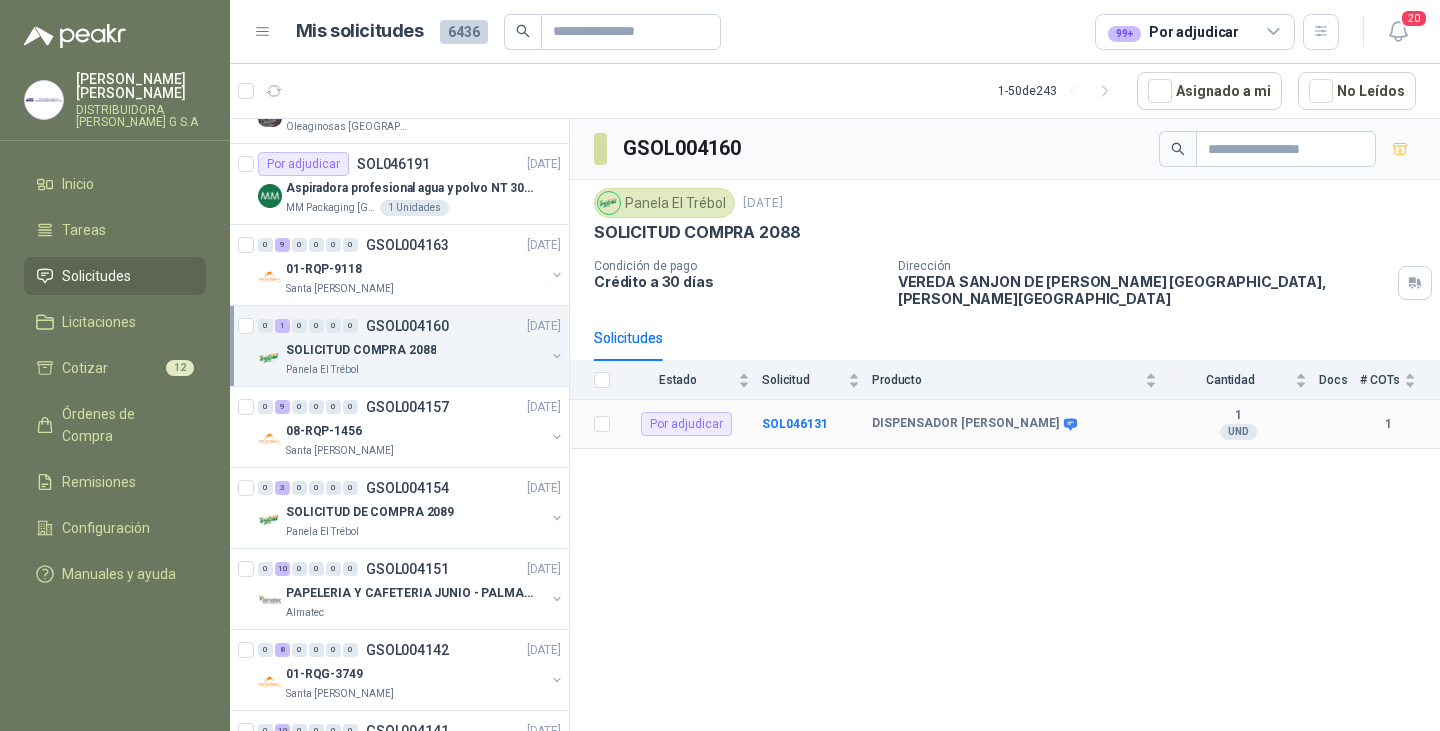 click on "SOL046131" at bounding box center (817, 424) 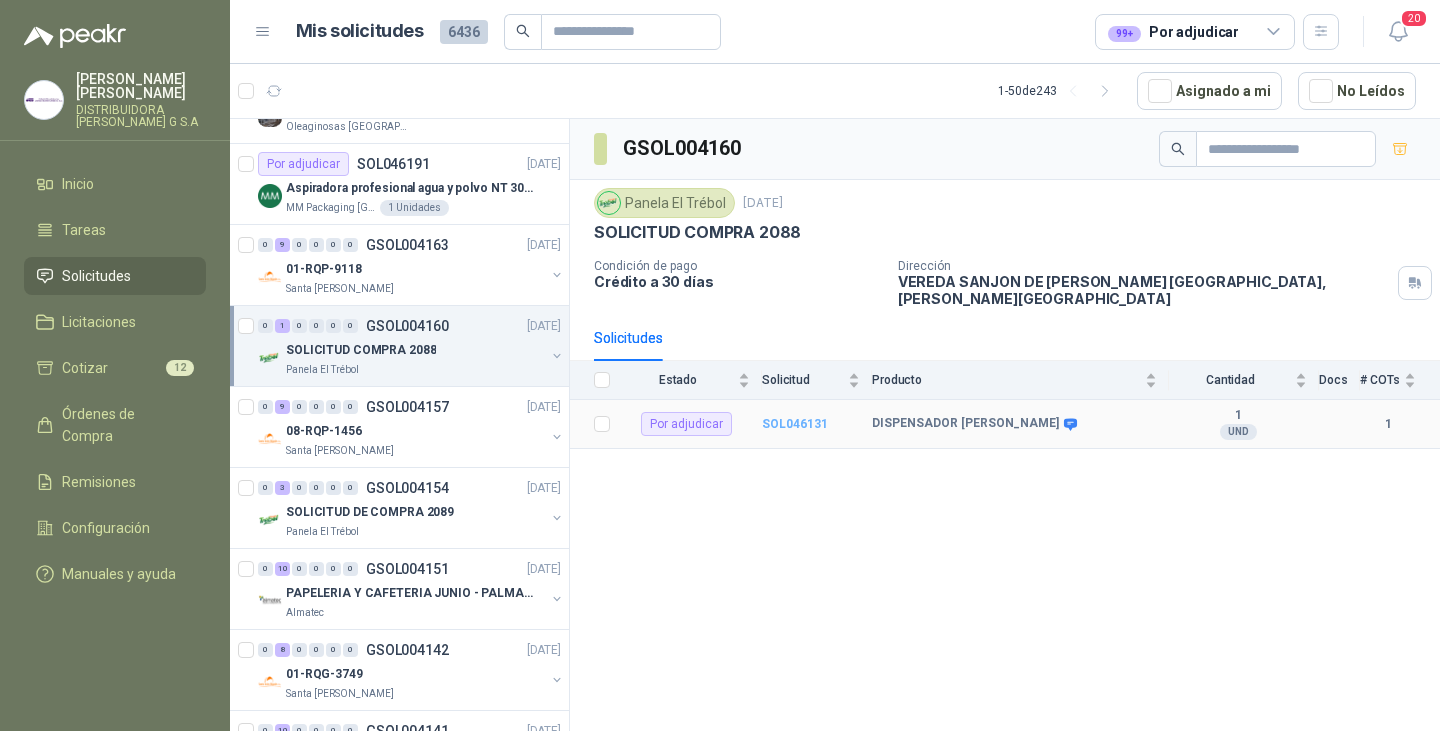 click on "SOL046131" at bounding box center [795, 424] 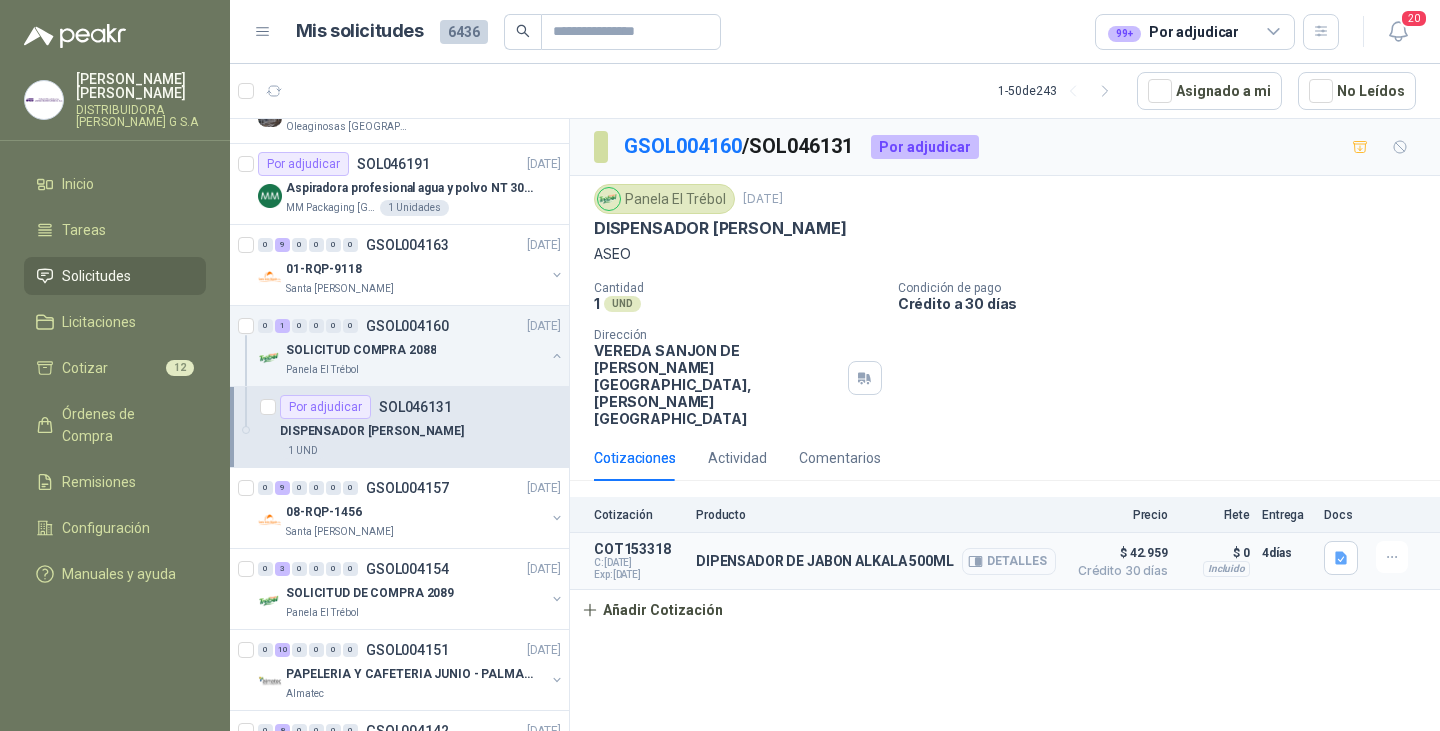 click on "Detalles" at bounding box center (1009, 561) 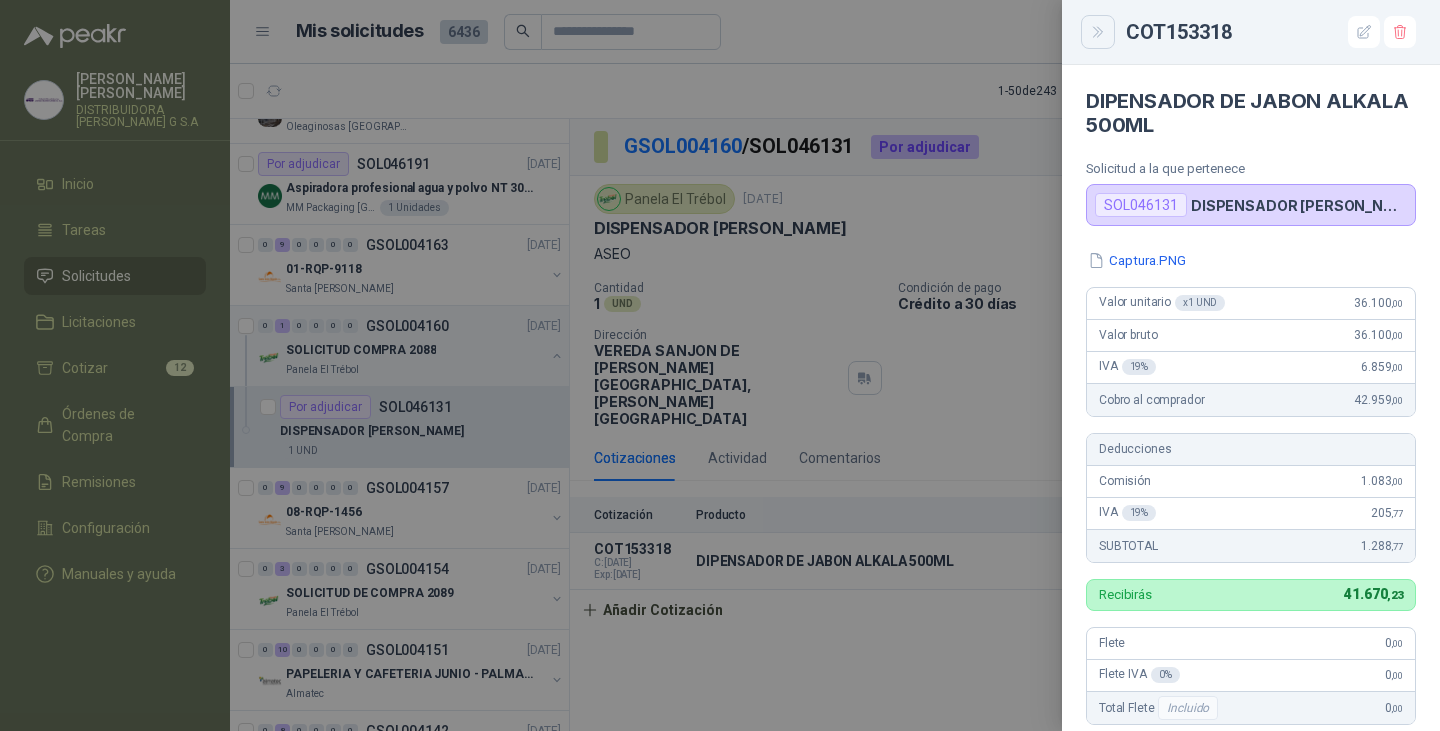click 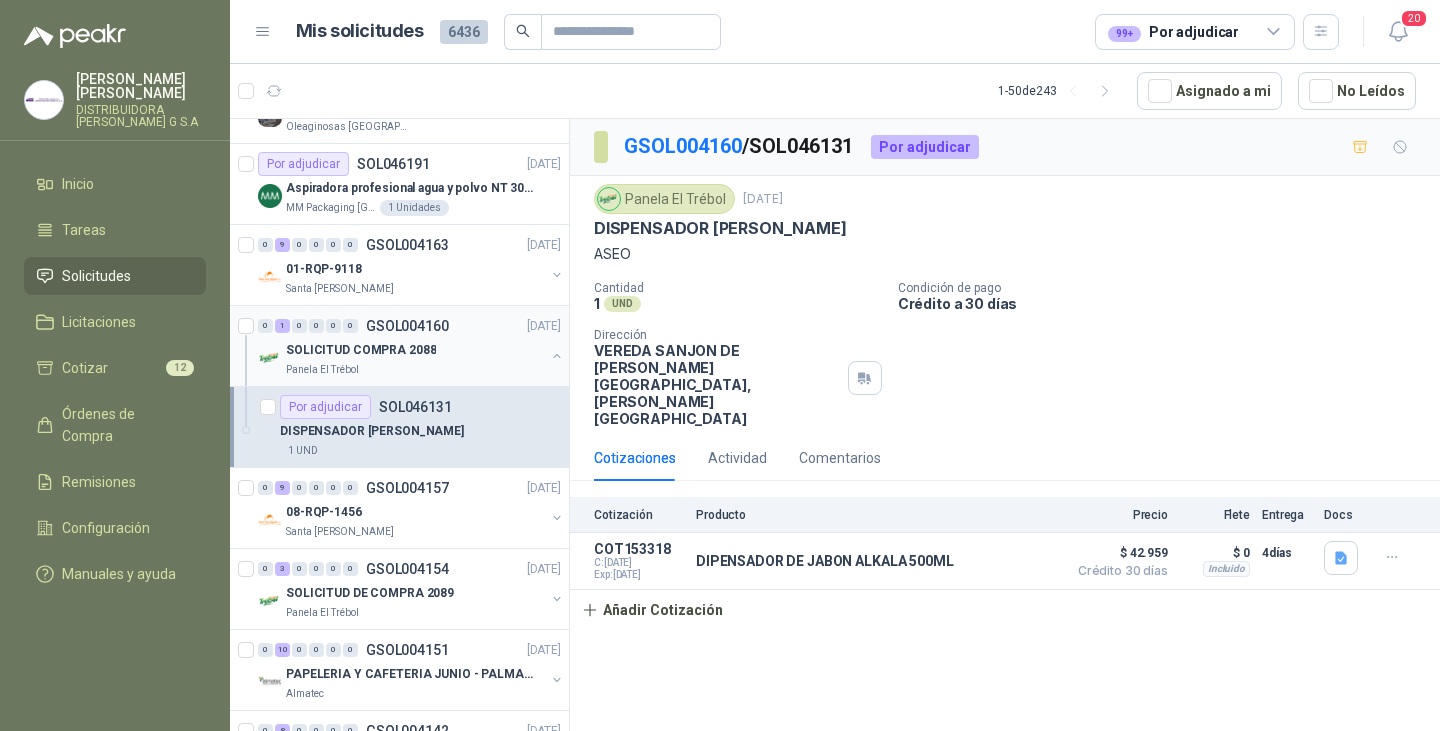 click on "0   1   0   0   0   0   GSOL004160 [DATE]" at bounding box center (411, 326) 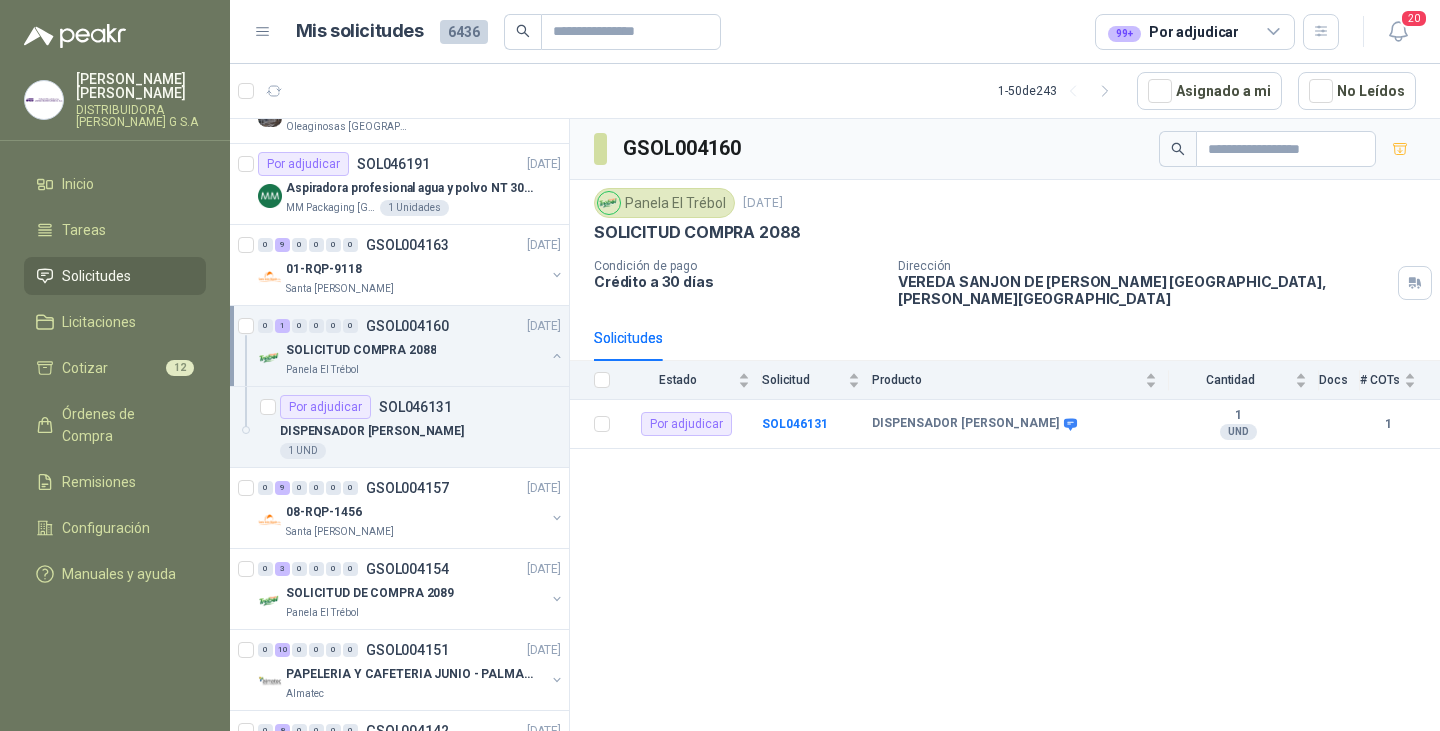 click at bounding box center (557, 356) 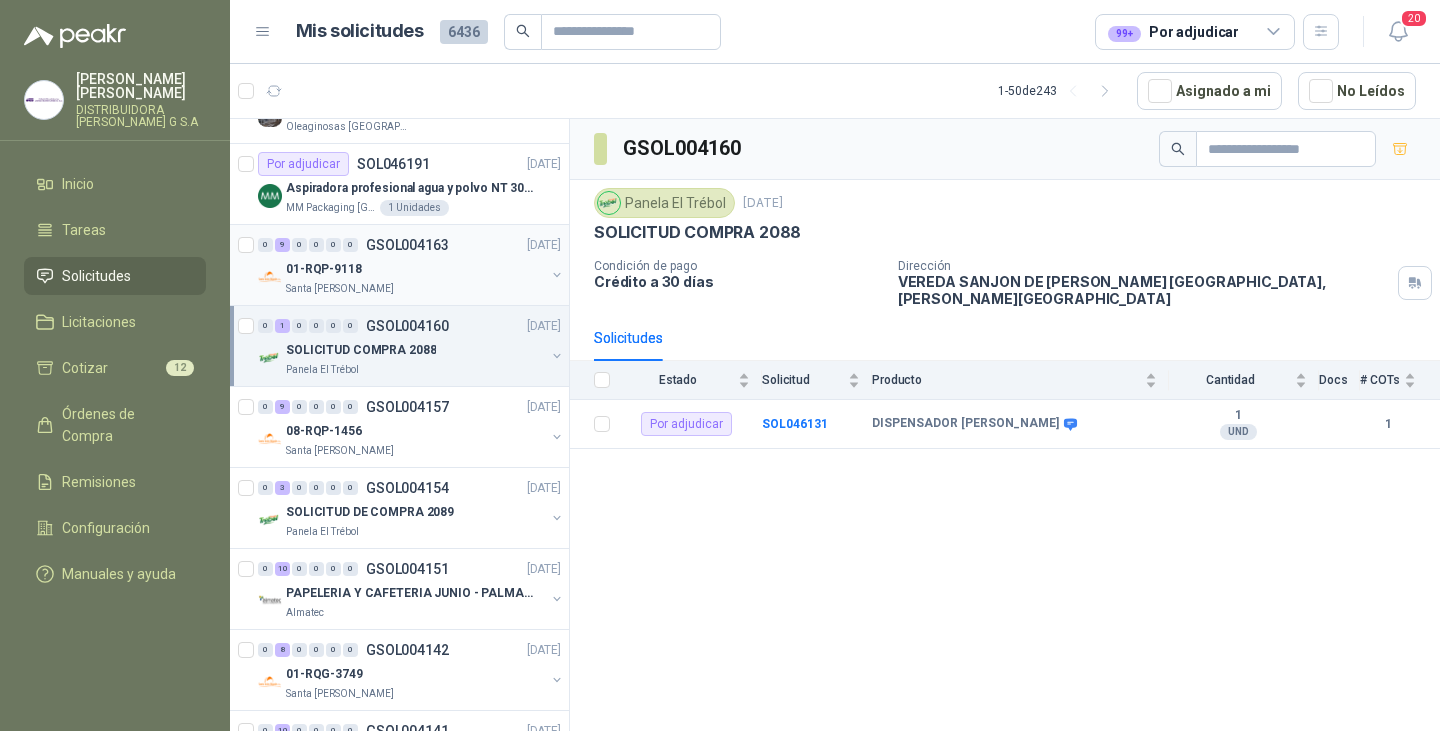 click on "GSOL004163" at bounding box center [407, 245] 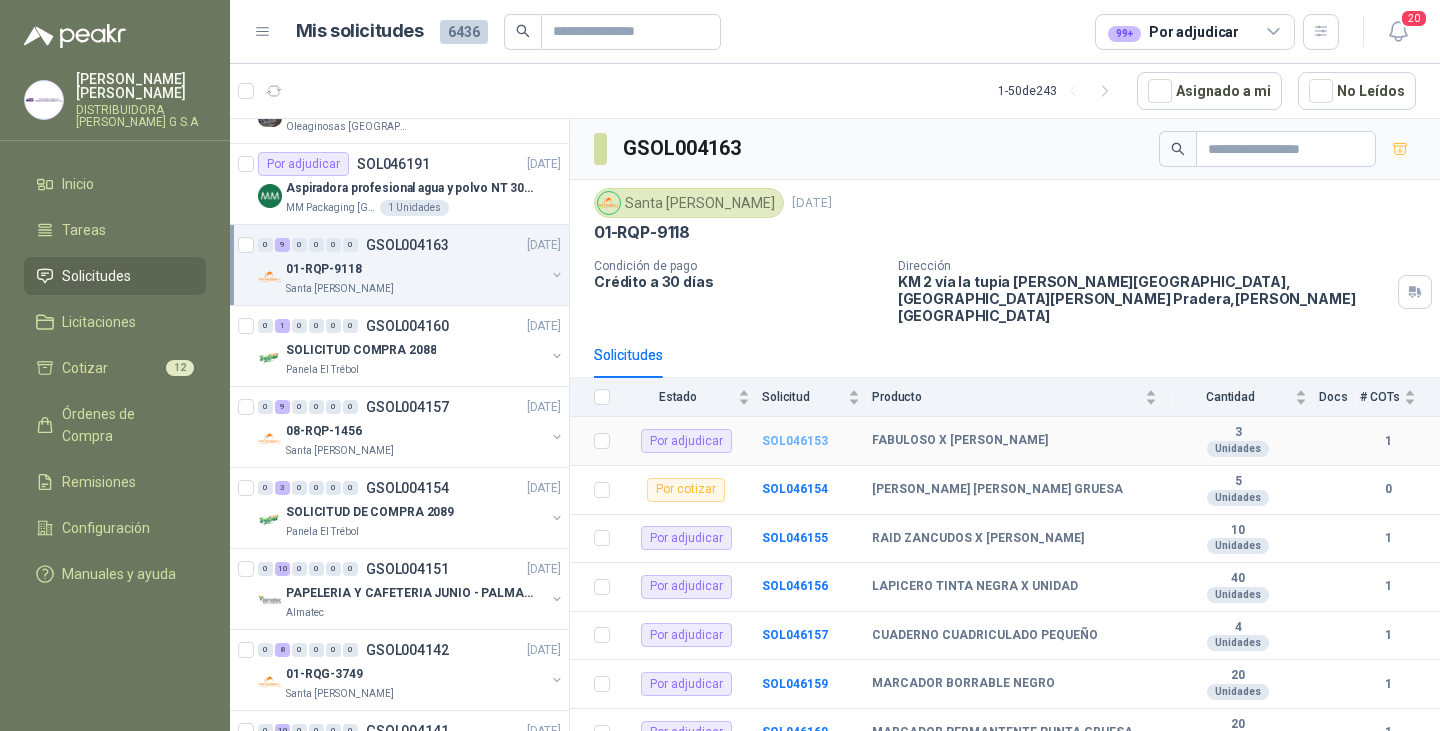 click on "SOL046153" at bounding box center (795, 441) 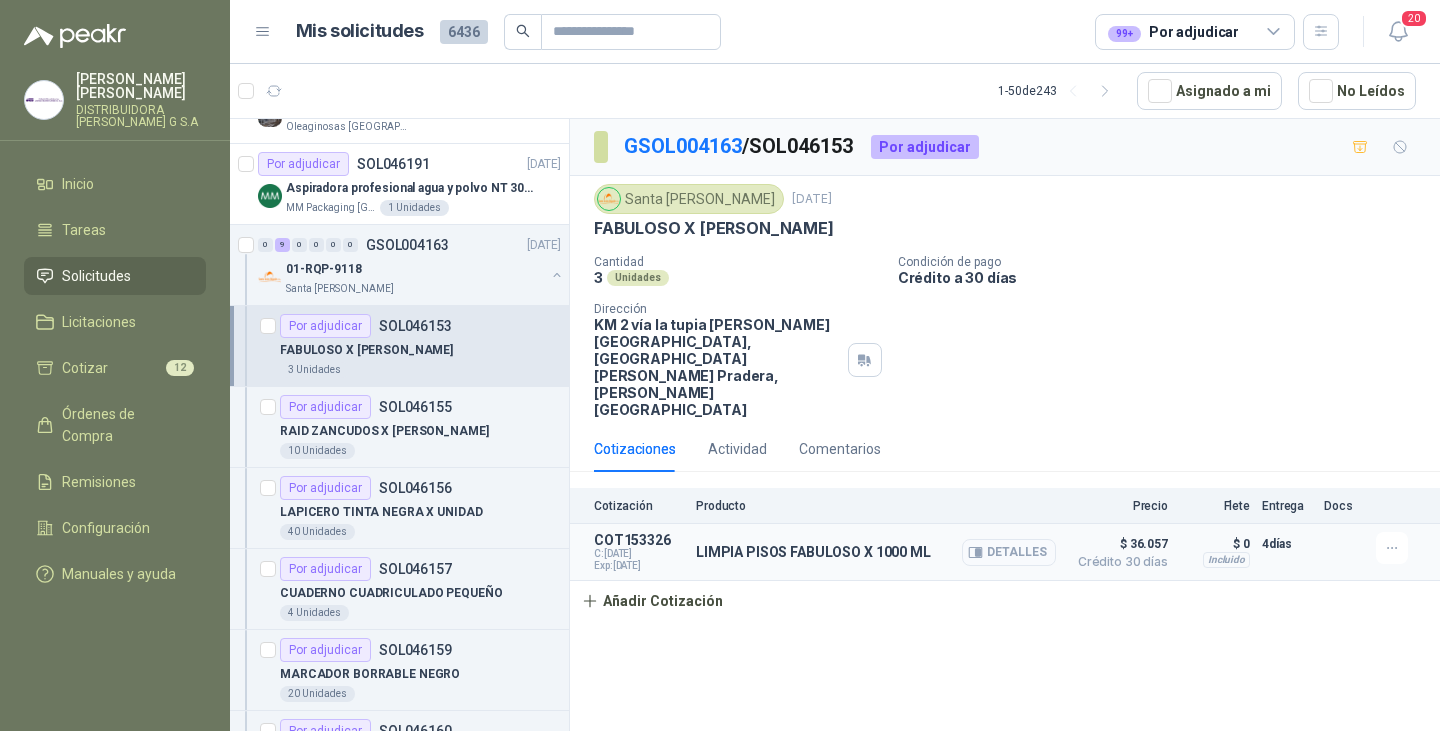 click on "Detalles" at bounding box center (1009, 552) 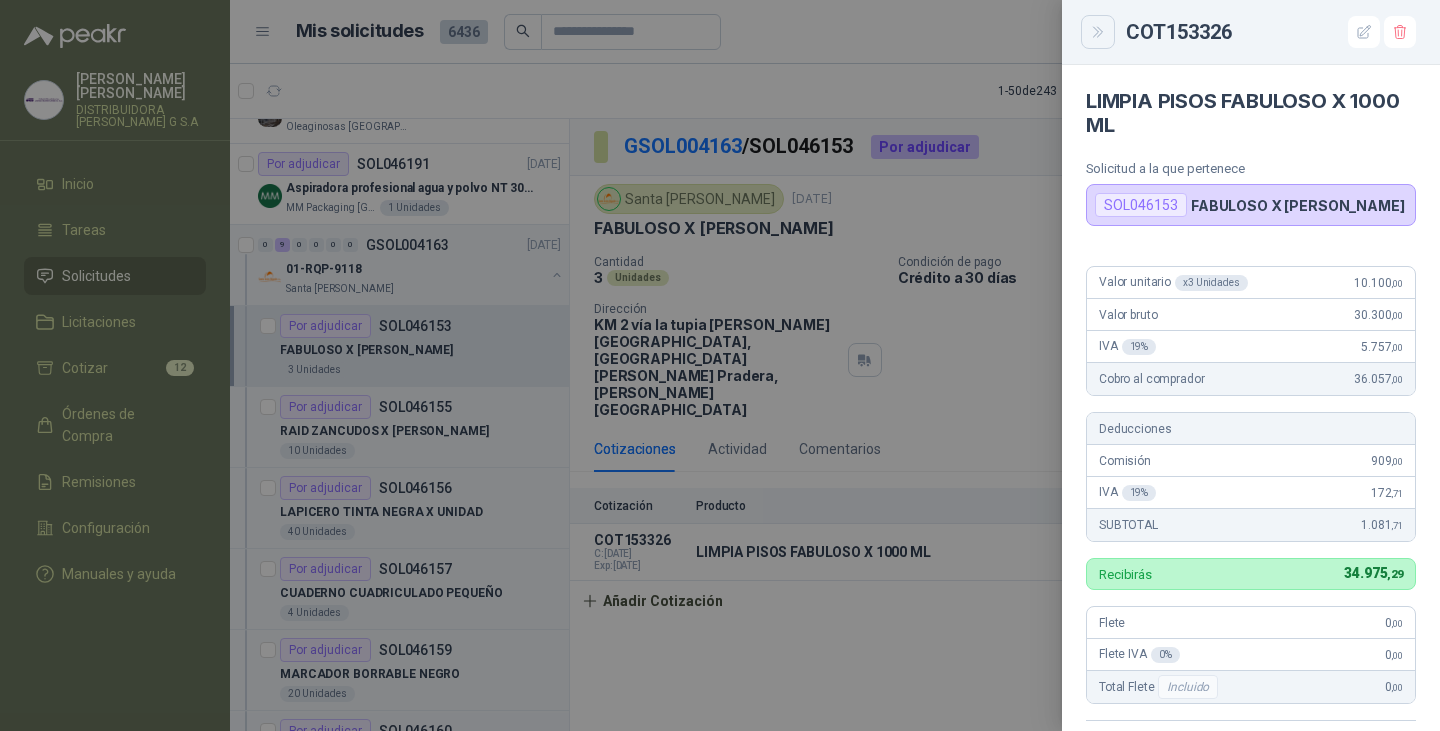 click 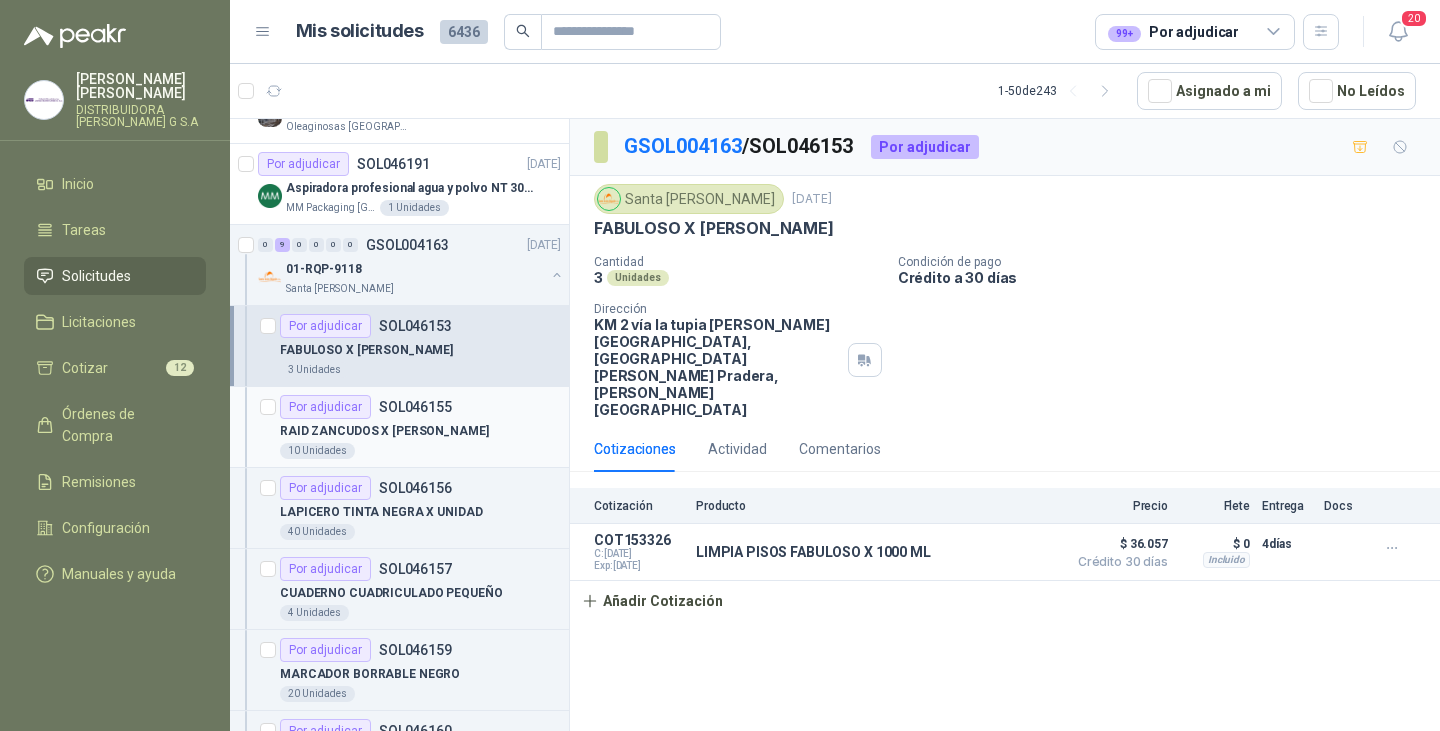 click on "SOL046155" at bounding box center [415, 407] 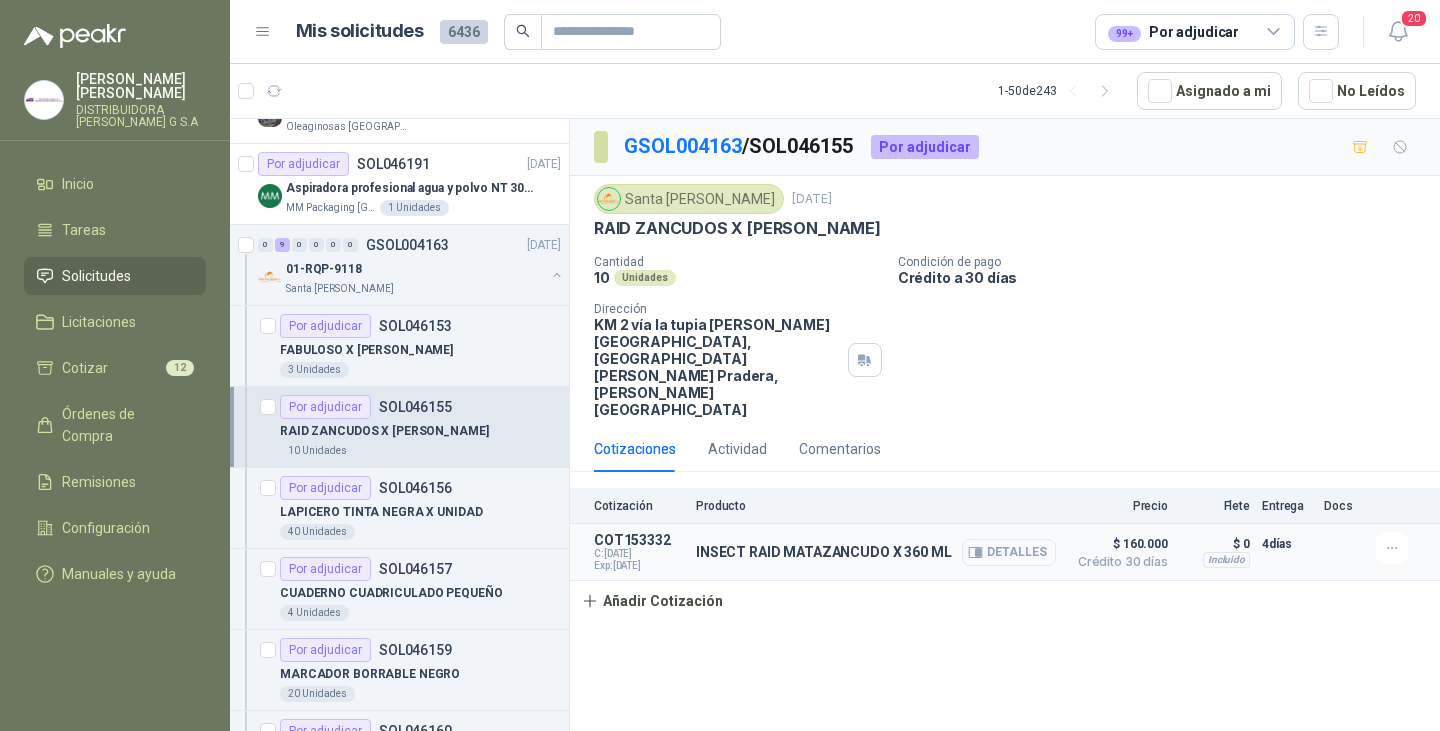 click on "Detalles" at bounding box center (1009, 552) 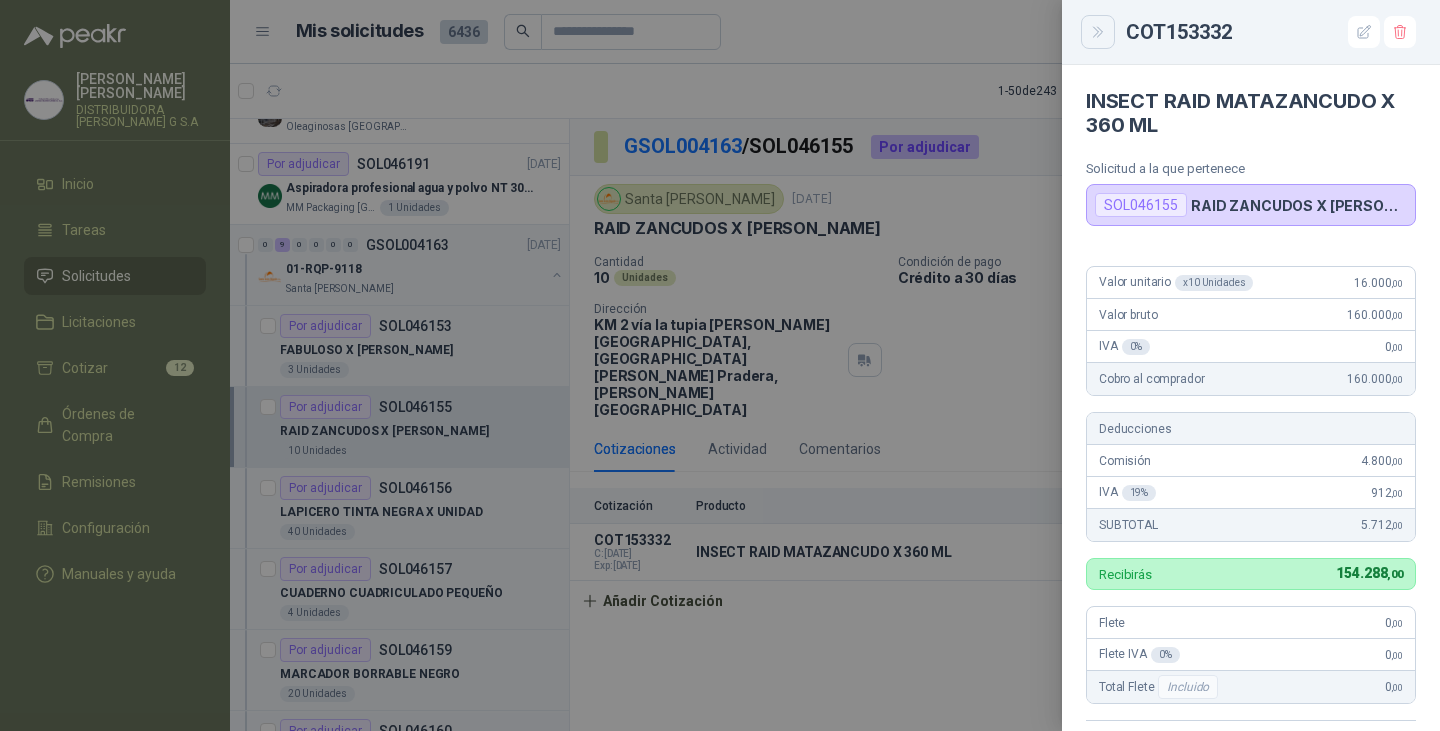 click 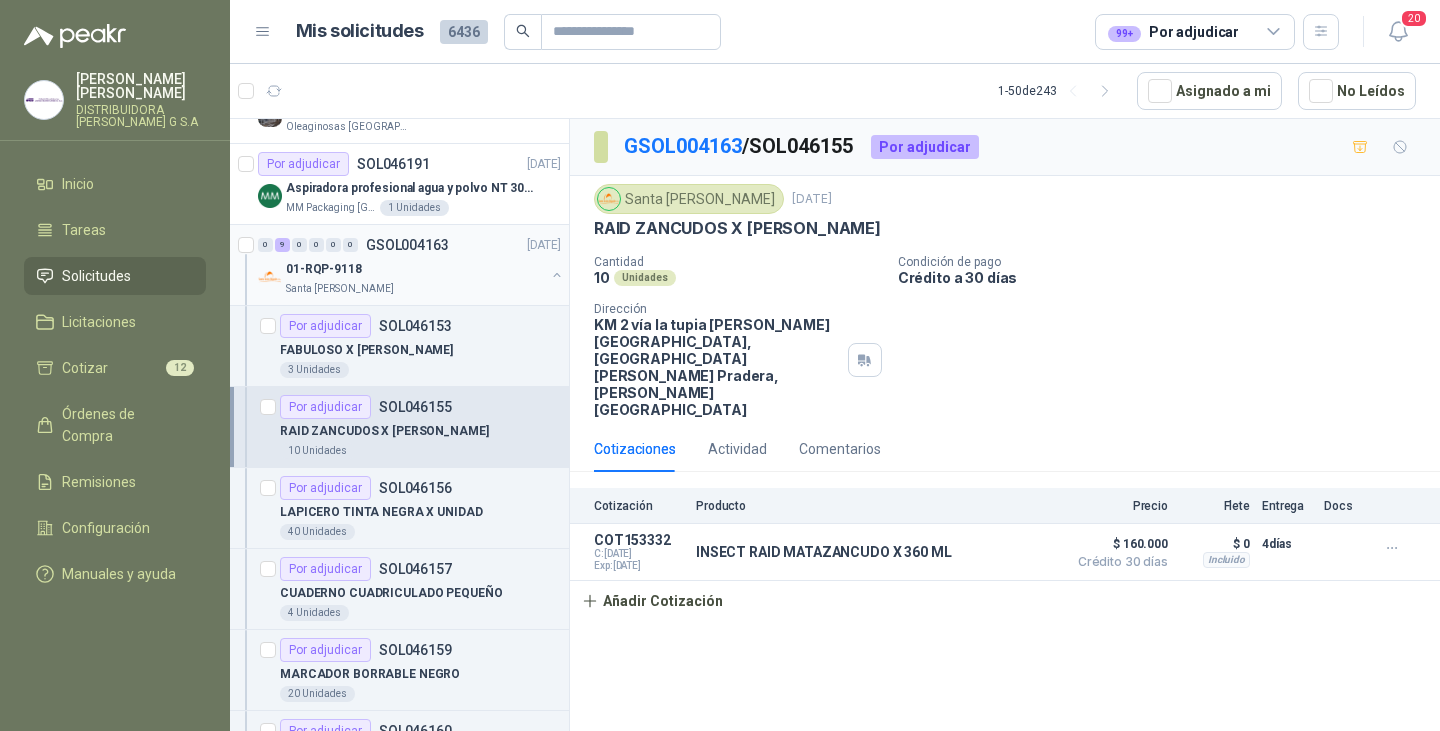 click at bounding box center (557, 275) 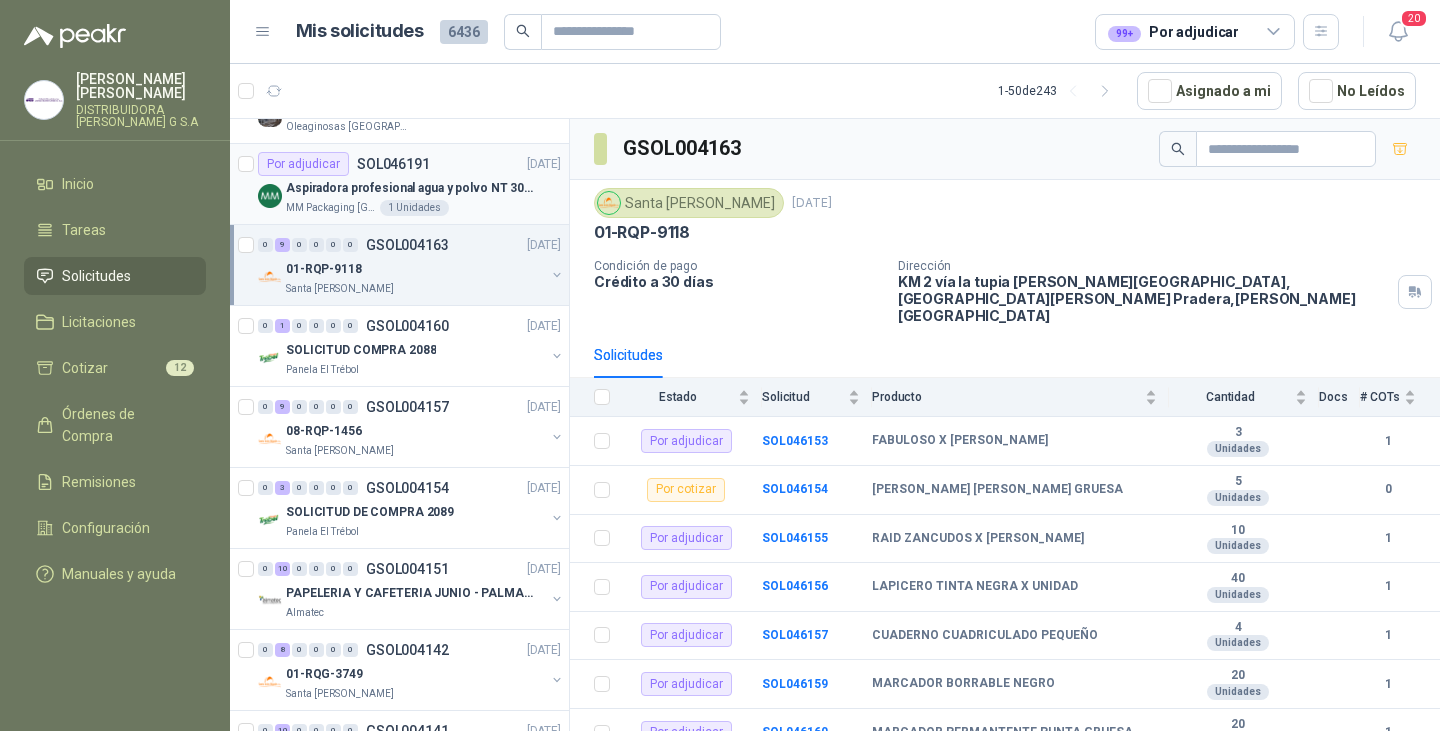 click on "Por adjudicar SOL046191 [DATE]" at bounding box center [409, 164] 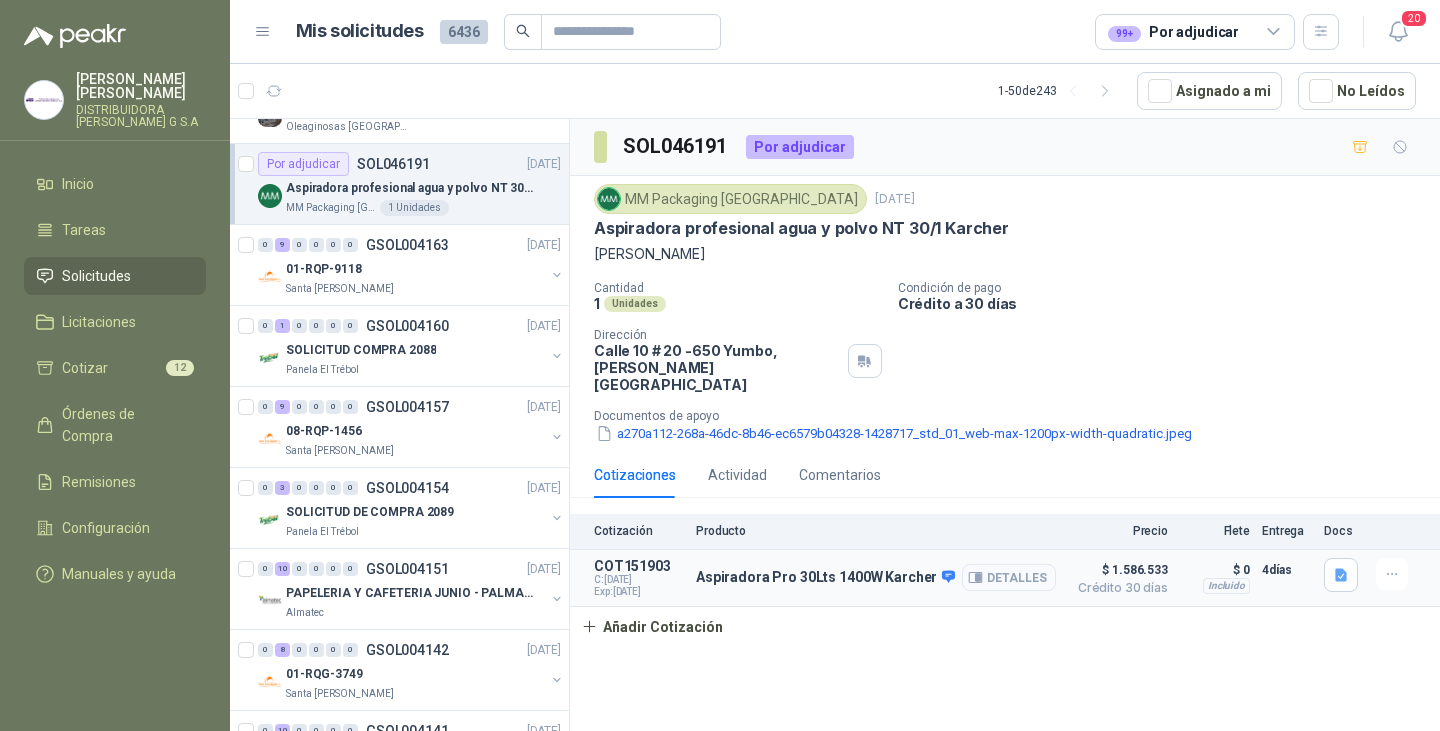 click on "Detalles" at bounding box center (1009, 577) 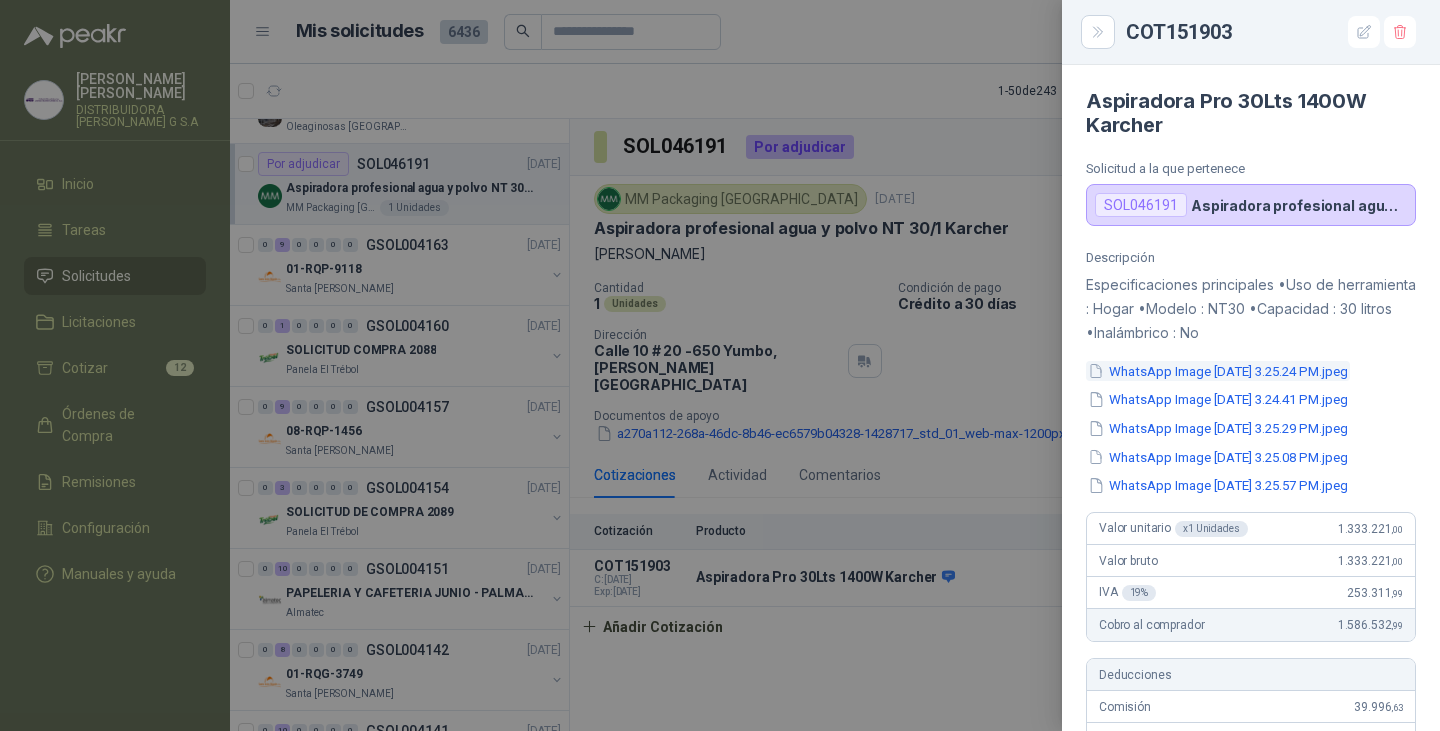 click on "WhatsApp Image [DATE] 3.25.24 PM.jpeg" at bounding box center (1218, 371) 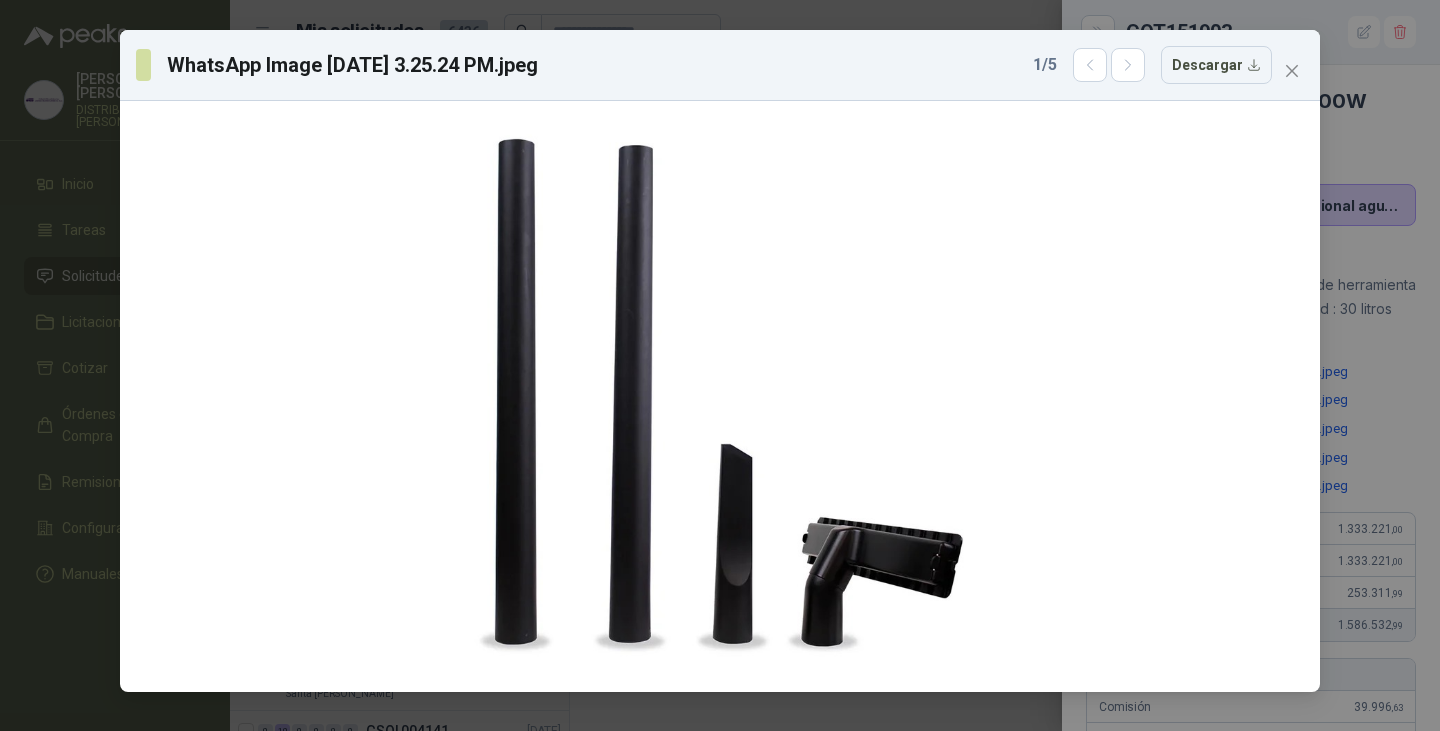 click 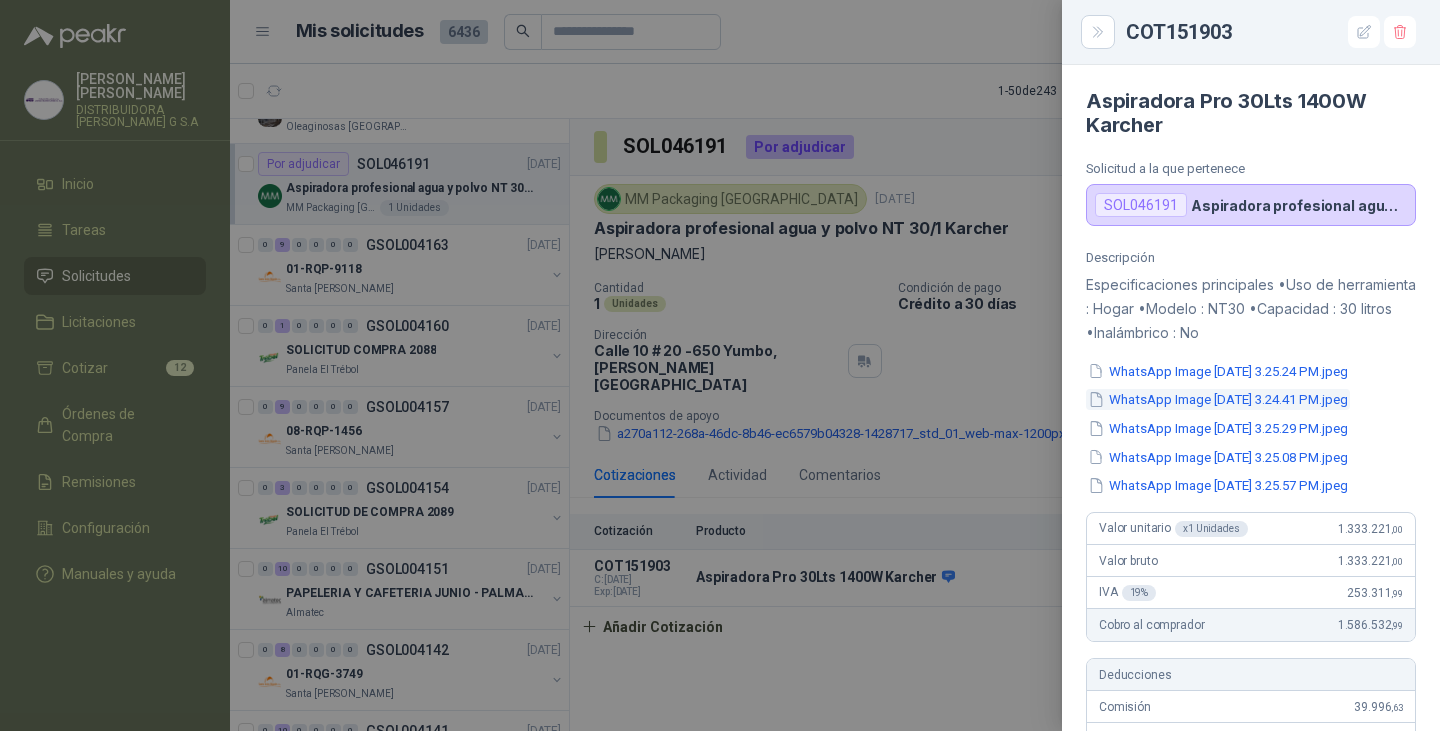 click on "WhatsApp Image [DATE] 3.24.41 PM.jpeg" at bounding box center (1218, 399) 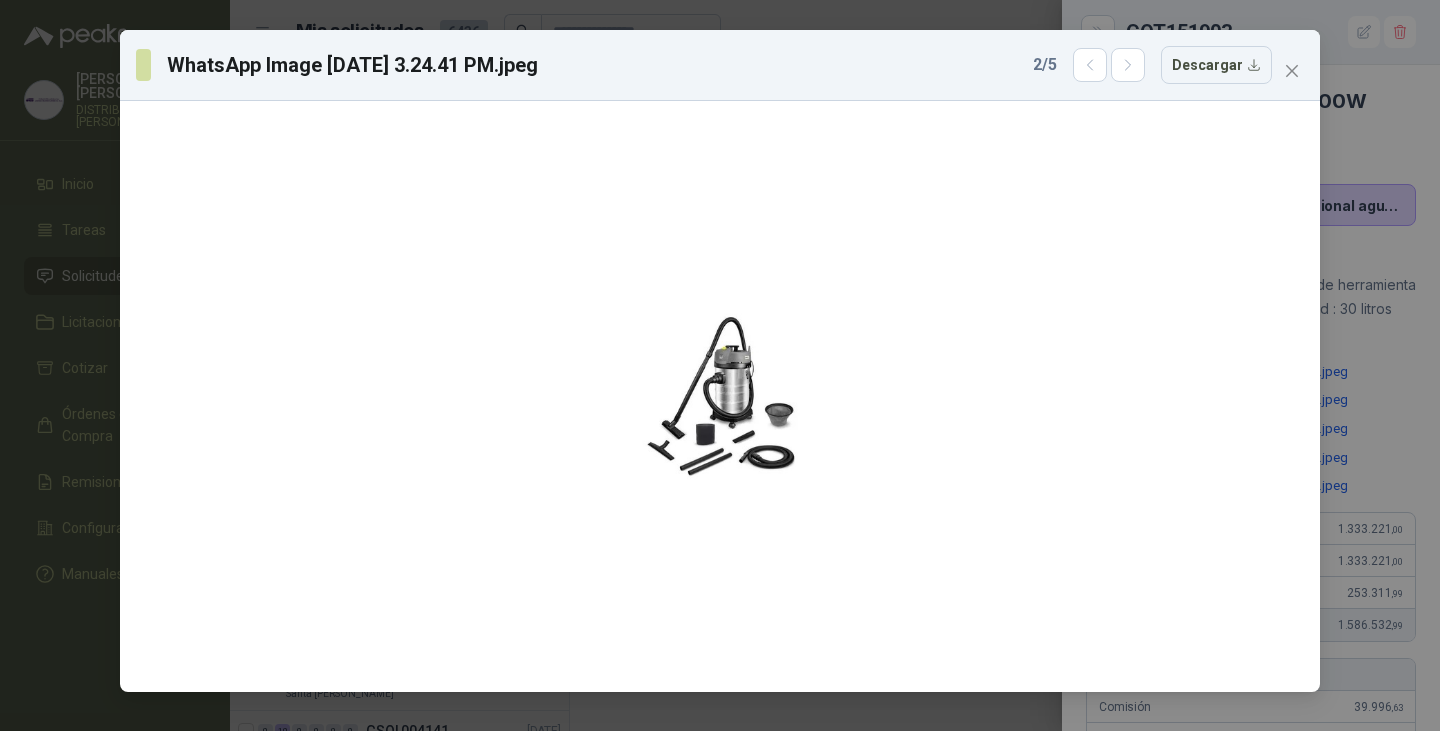 click 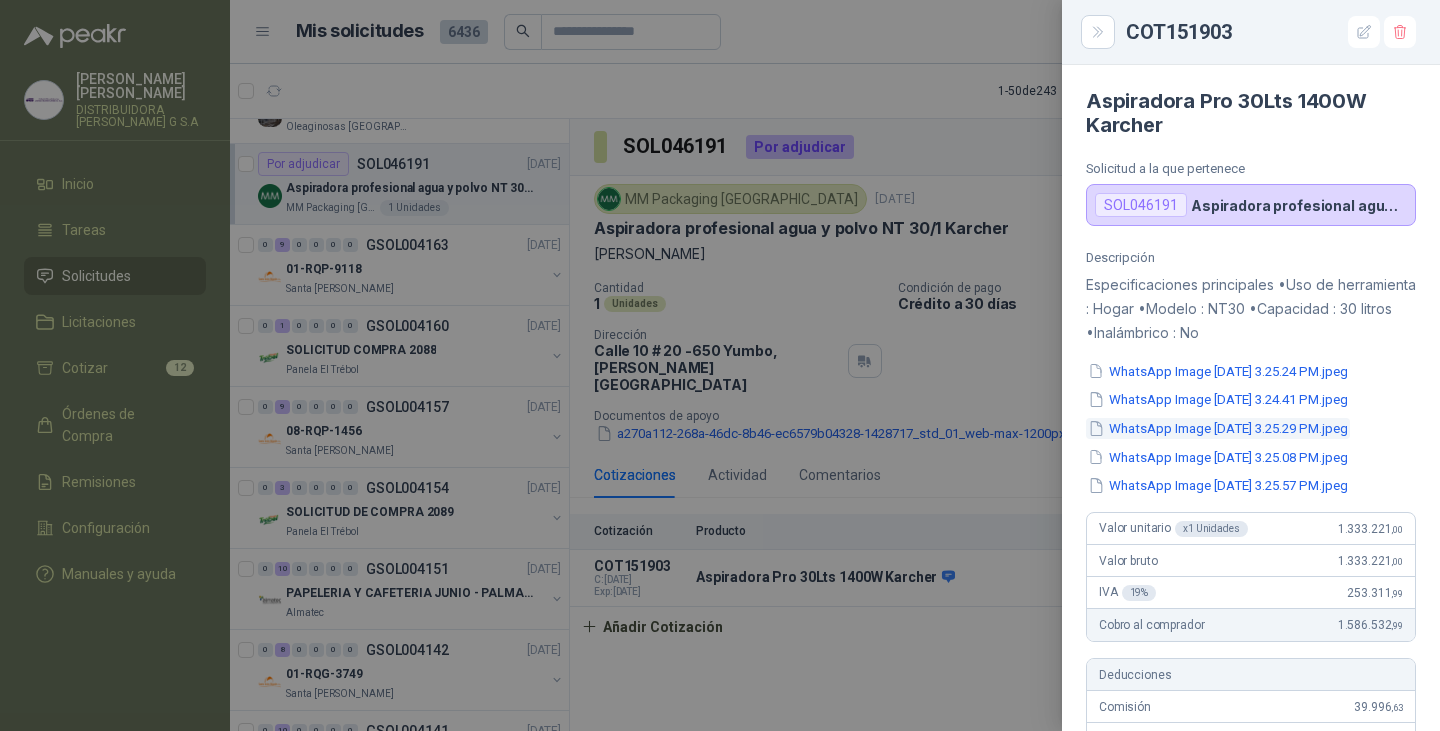 click on "WhatsApp Image [DATE] 3.25.29 PM.jpeg" at bounding box center [1218, 428] 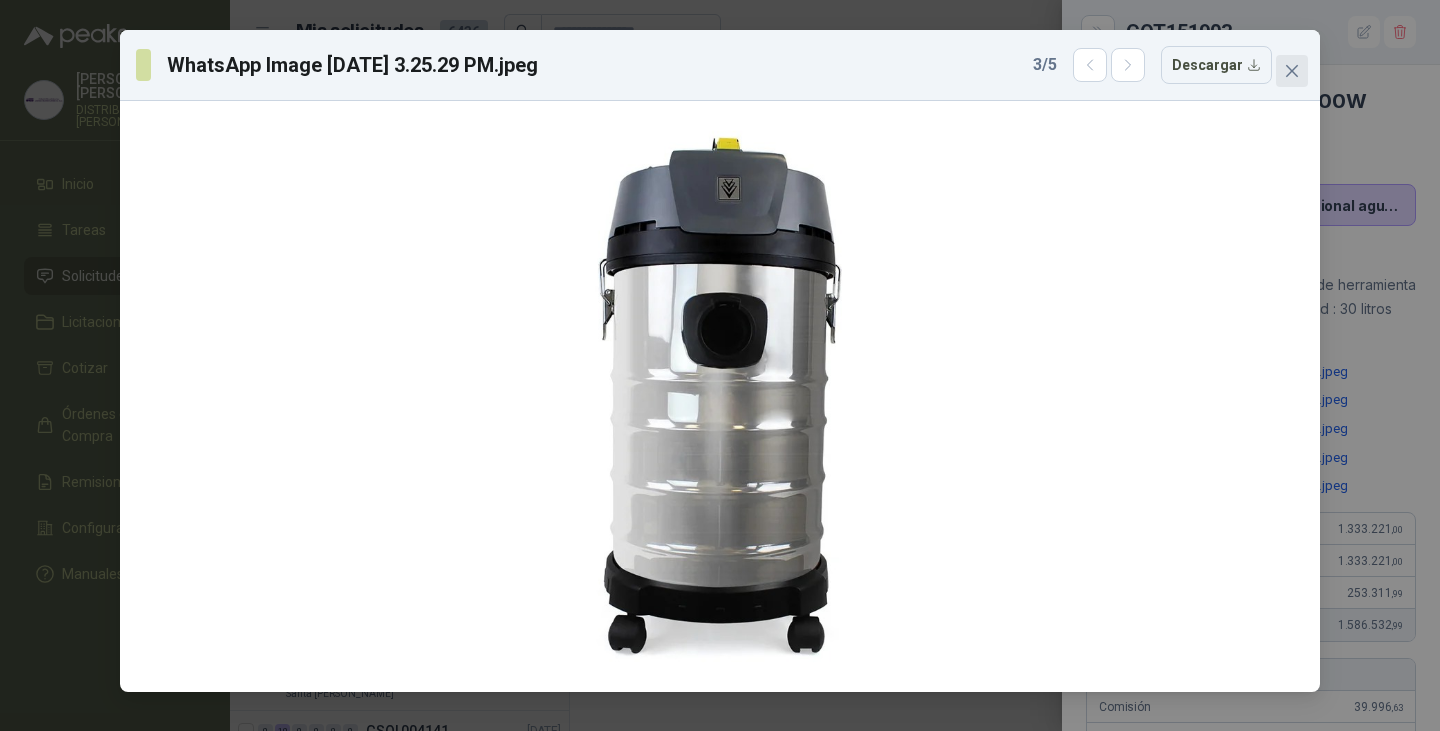 click 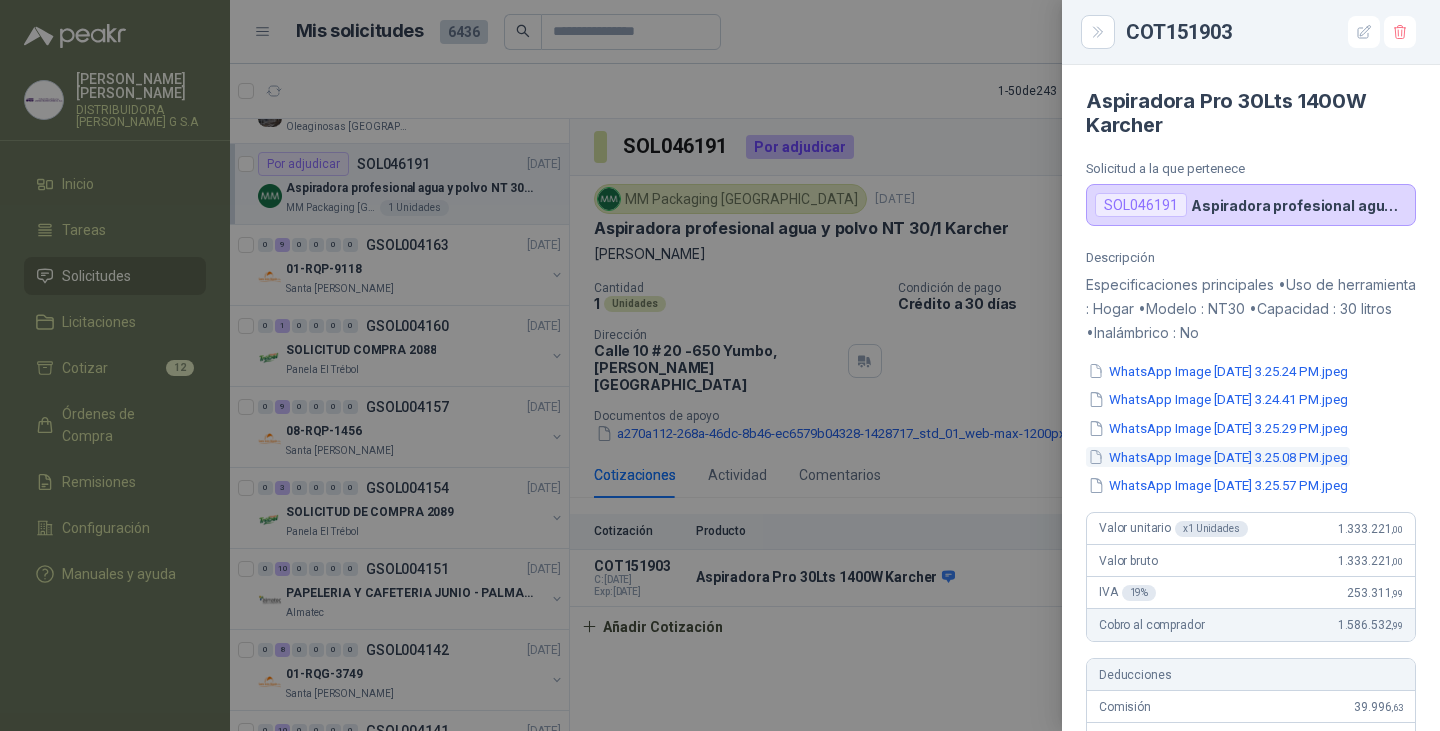 click on "WhatsApp Image [DATE] 3.25.08 PM.jpeg" at bounding box center [1218, 457] 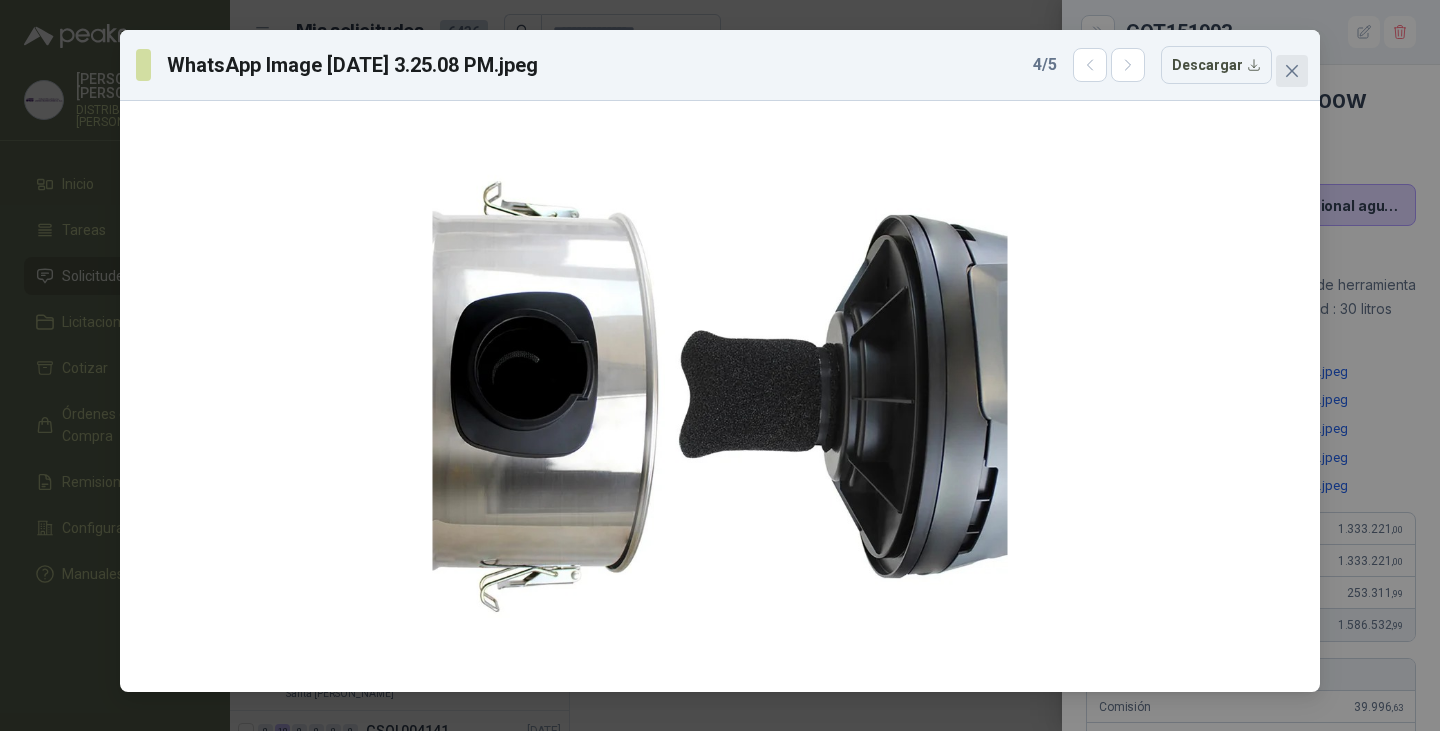 click 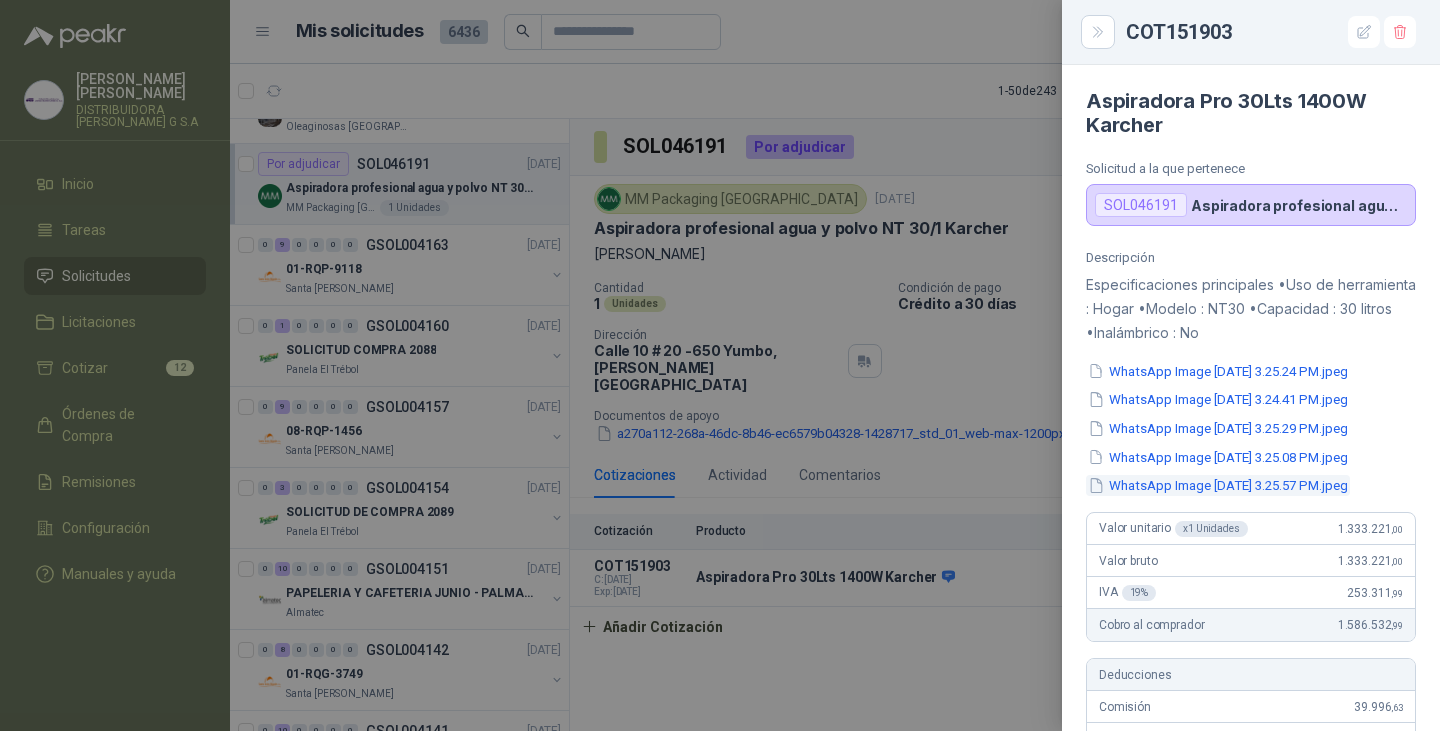 click on "WhatsApp Image [DATE] 3.25.57 PM.jpeg" at bounding box center [1218, 485] 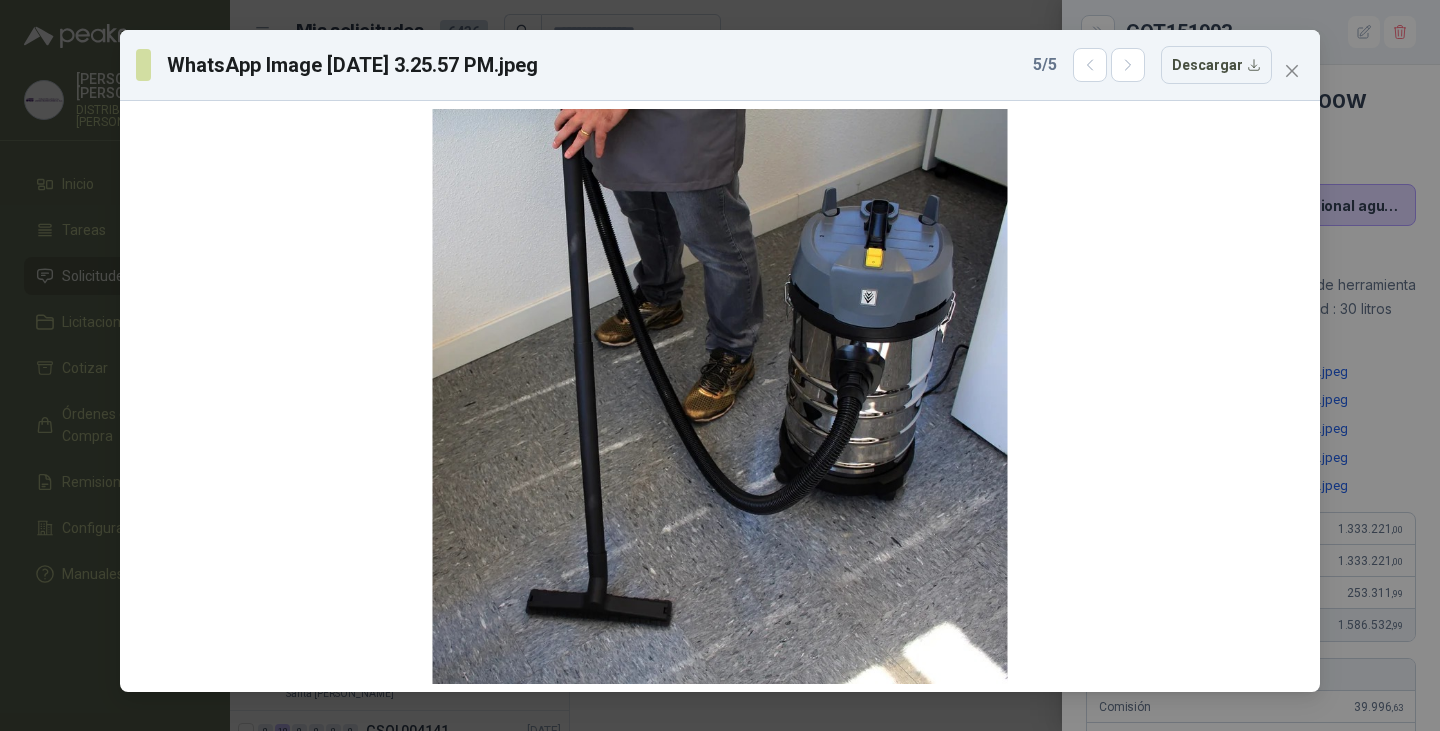 drag, startPoint x: 809, startPoint y: 367, endPoint x: 1297, endPoint y: 71, distance: 570.7539 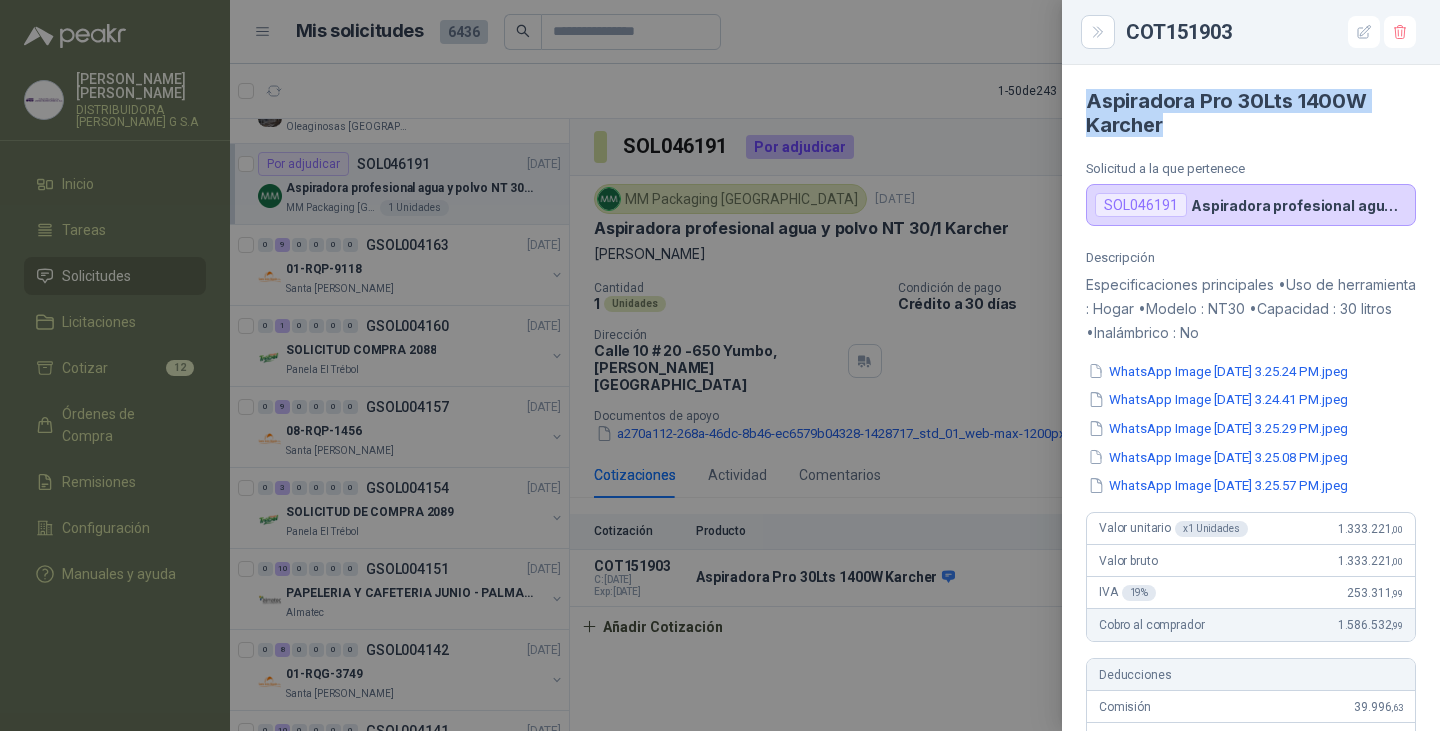 drag, startPoint x: 1173, startPoint y: 125, endPoint x: 1080, endPoint y: 98, distance: 96.84007 